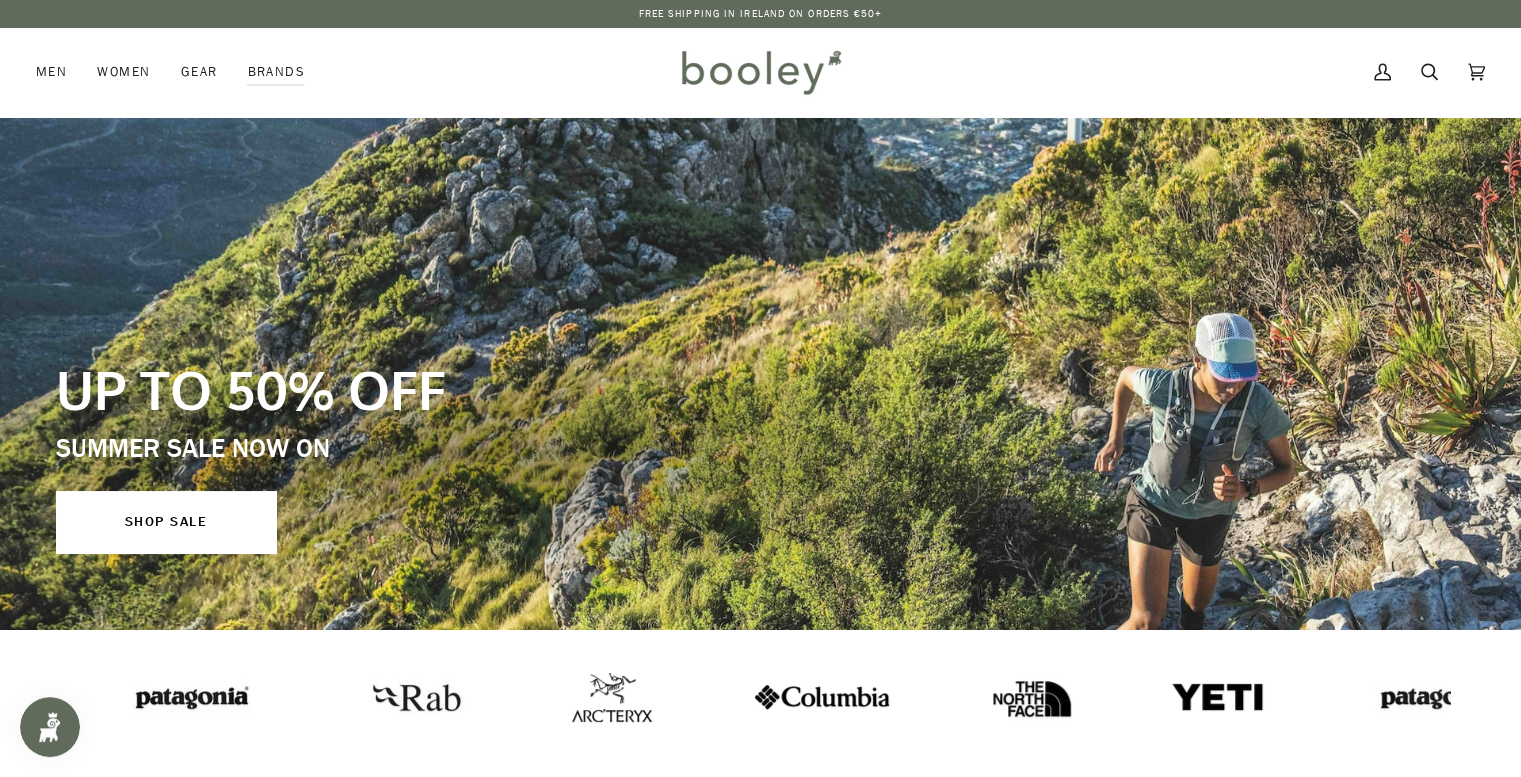 scroll, scrollTop: 0, scrollLeft: 0, axis: both 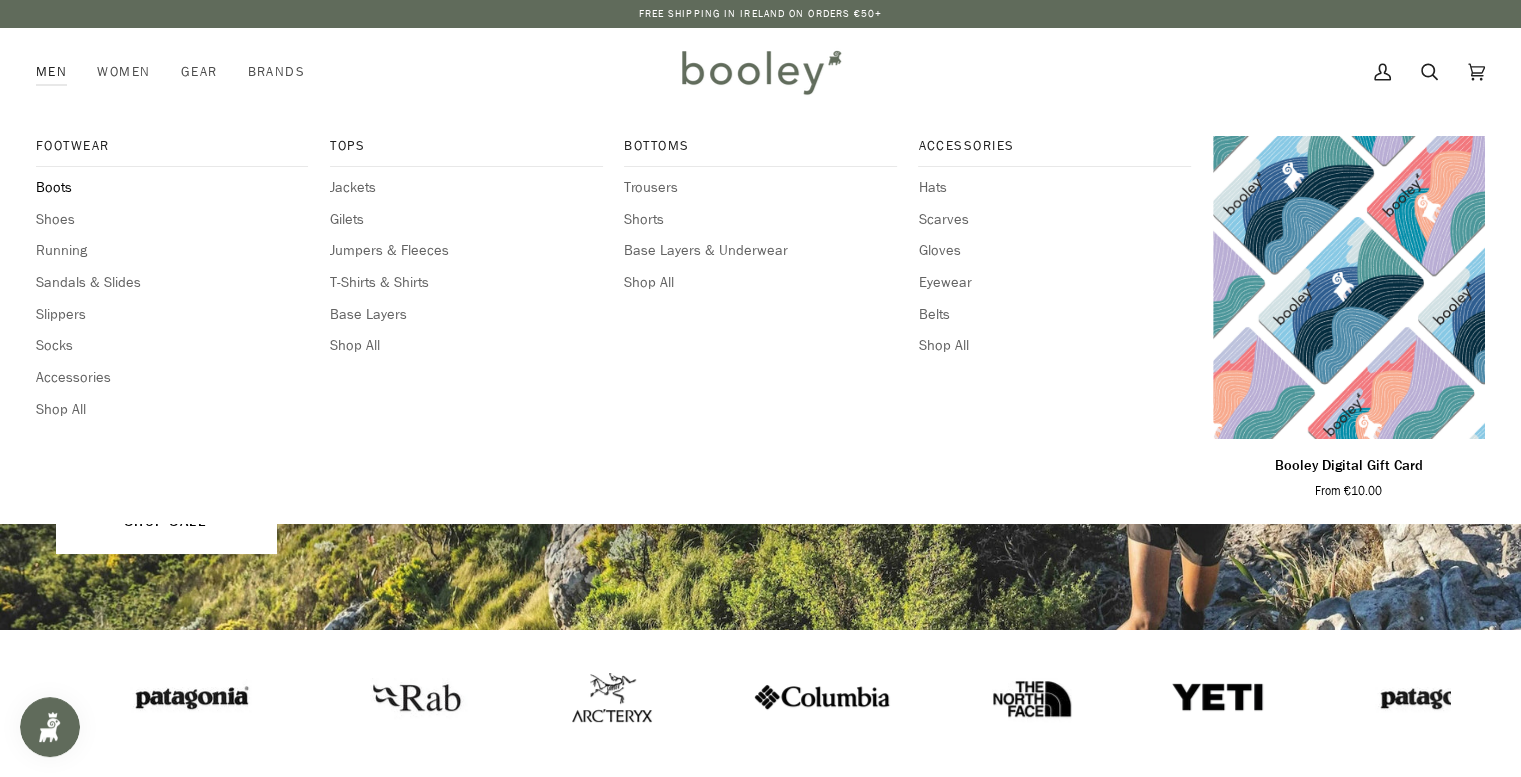 click on "Boots" at bounding box center [172, 188] 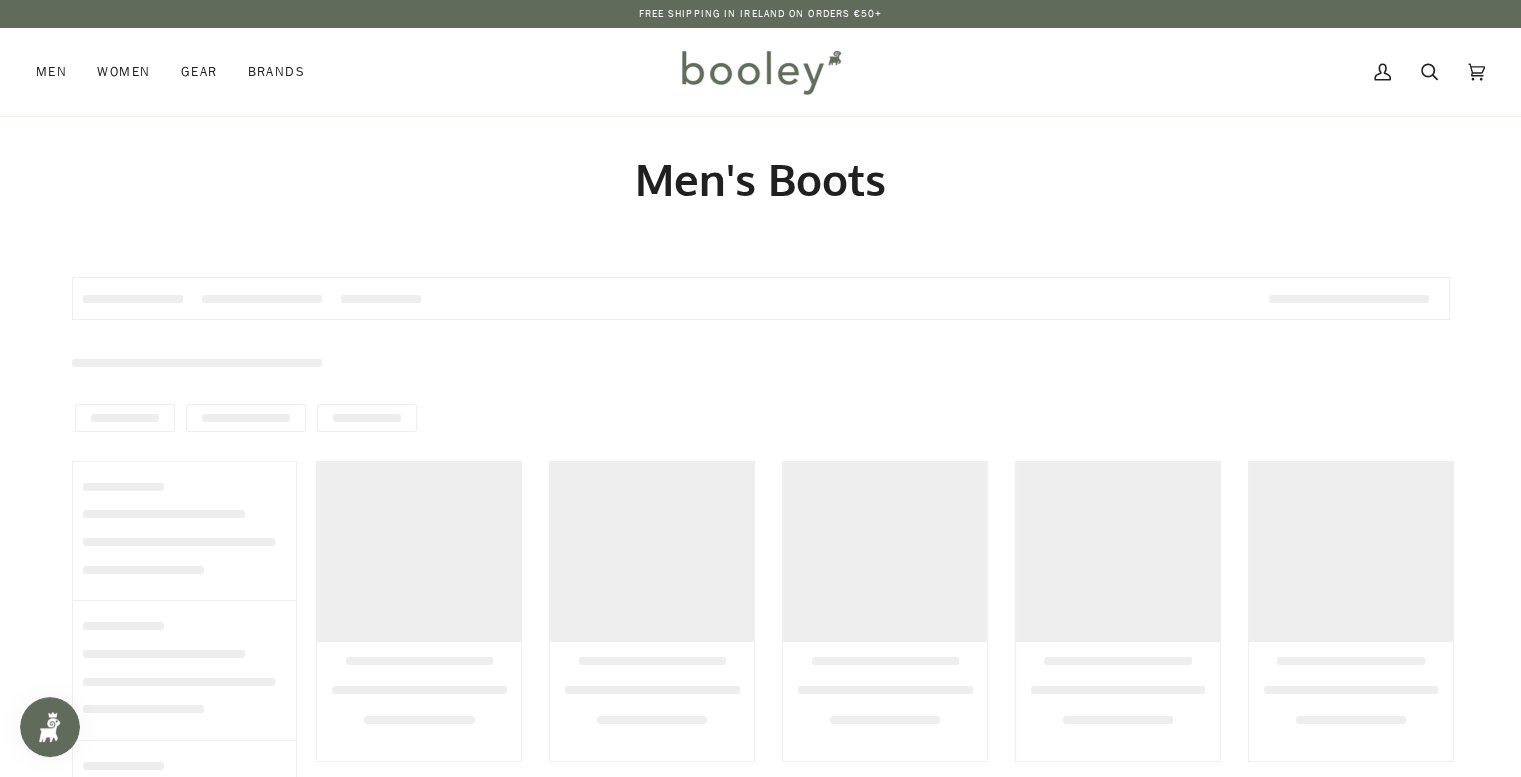scroll, scrollTop: 0, scrollLeft: 0, axis: both 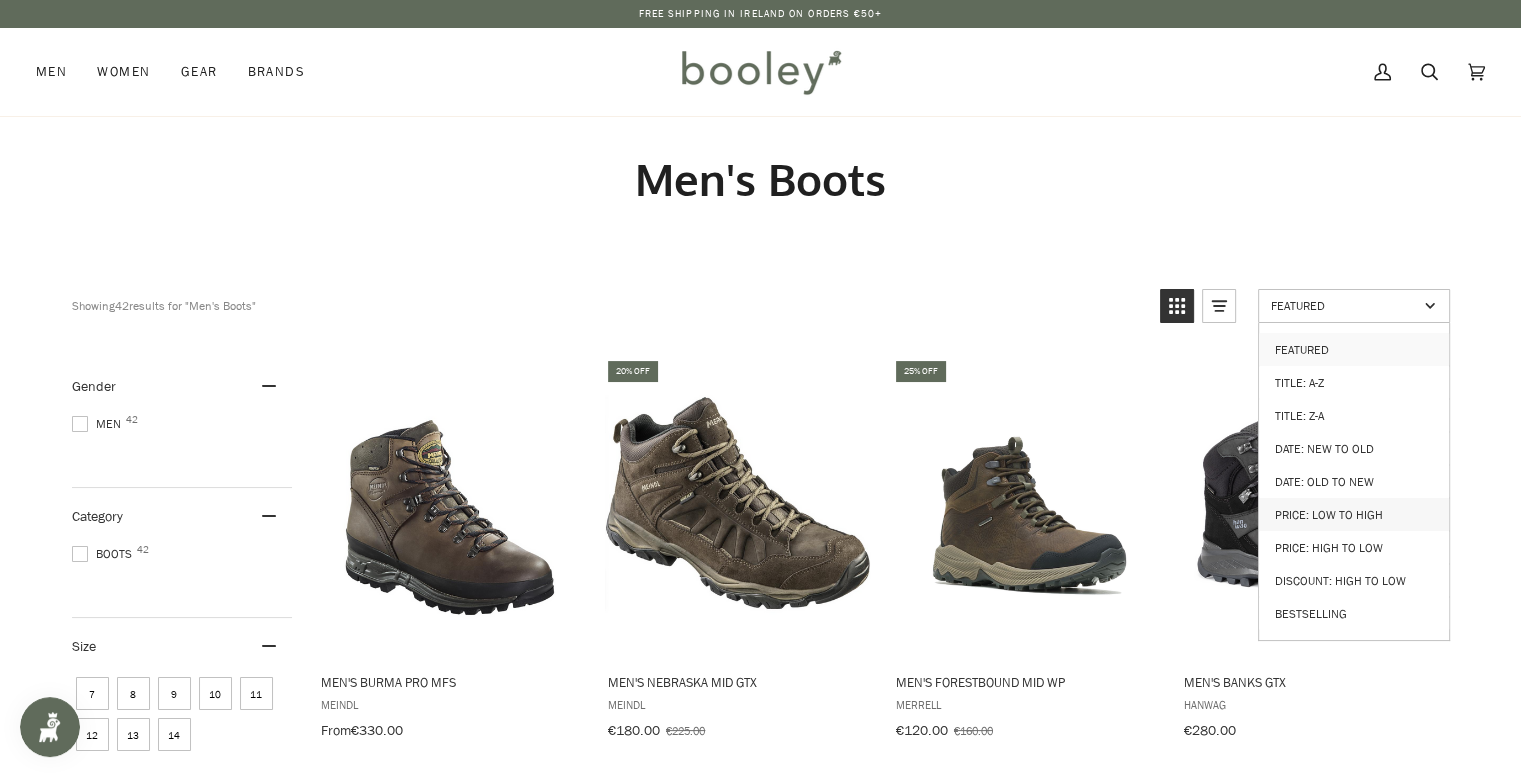click on "Price: Low to High" at bounding box center (1354, 514) 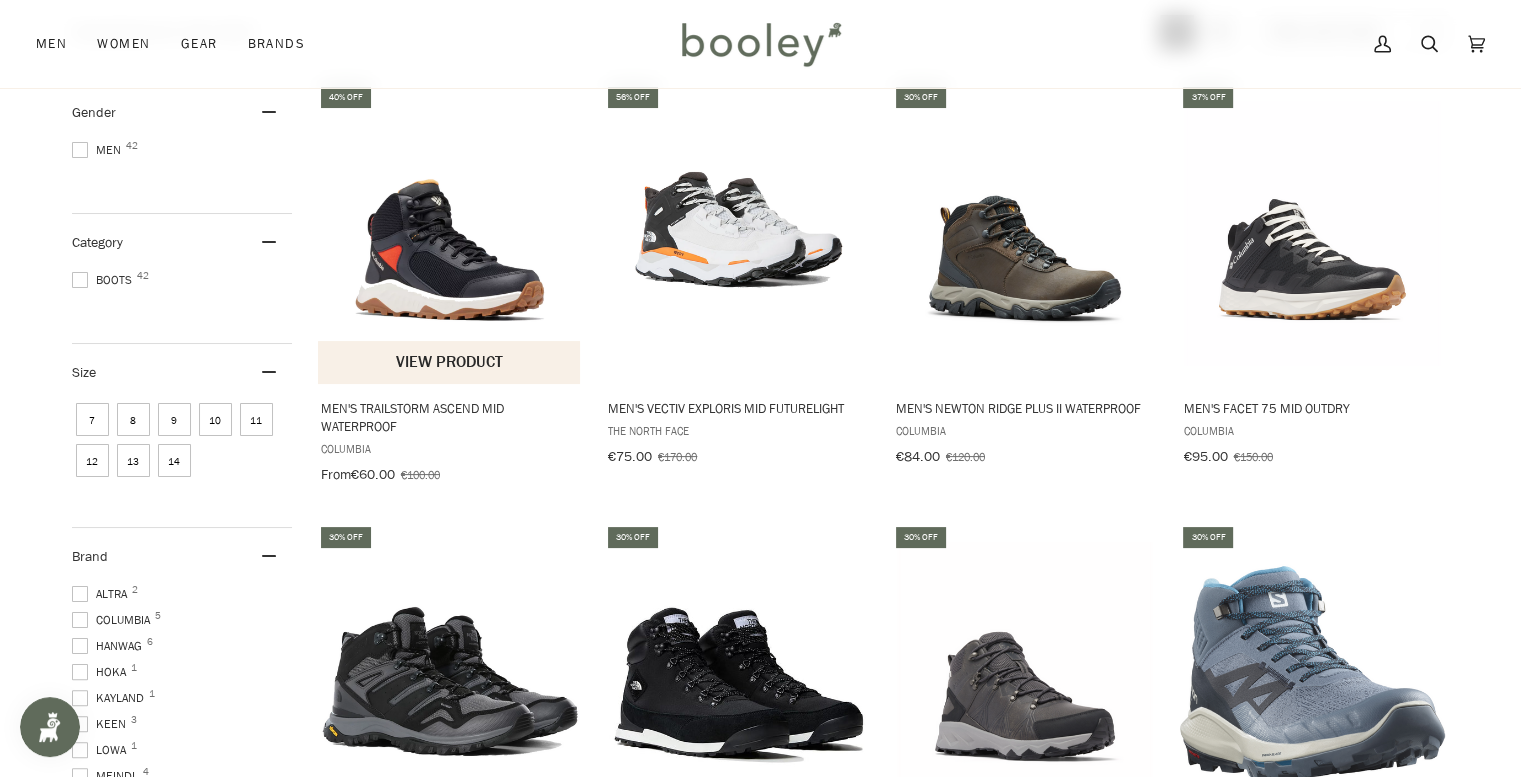 scroll, scrollTop: 300, scrollLeft: 0, axis: vertical 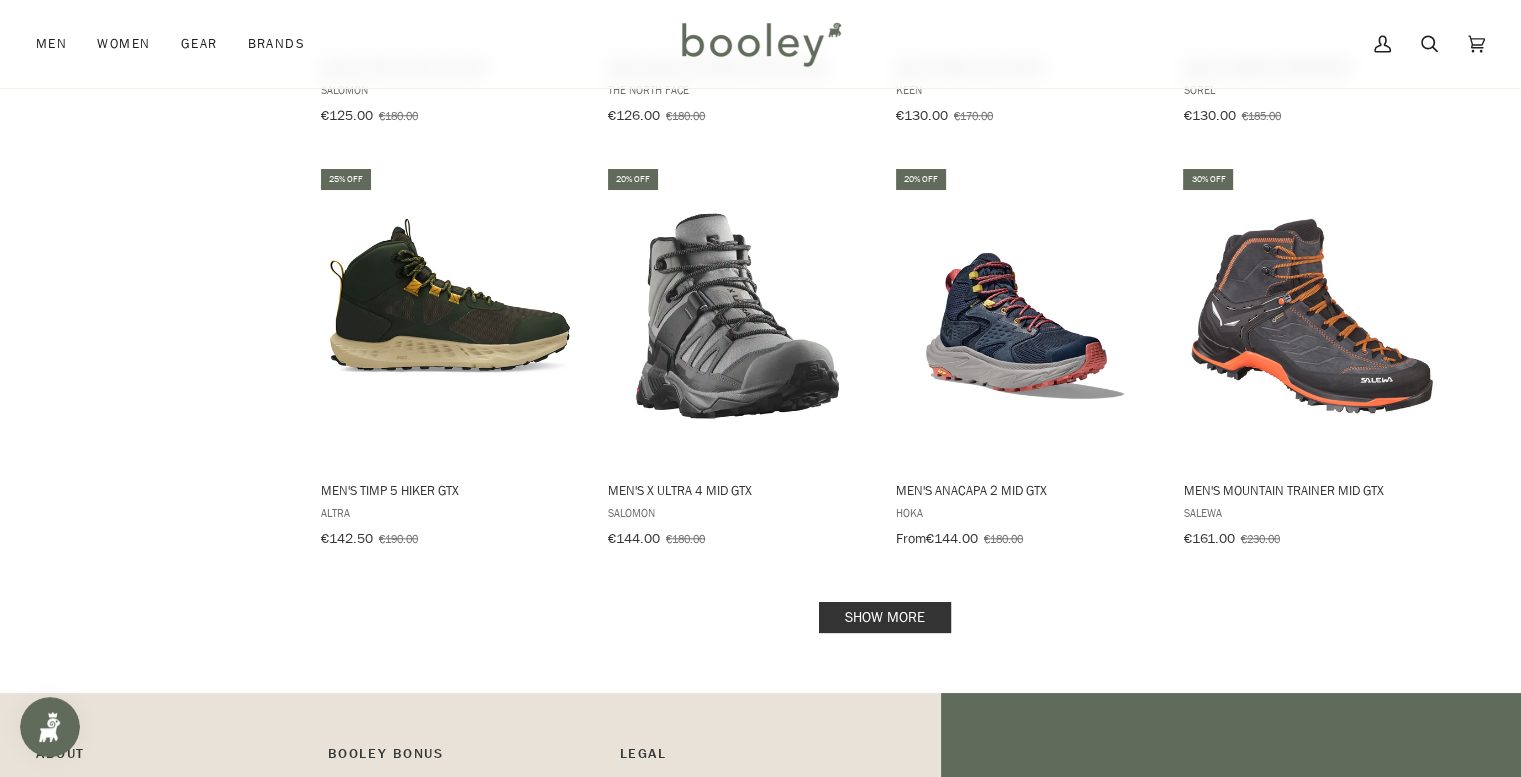 click on "Show more" at bounding box center [885, 617] 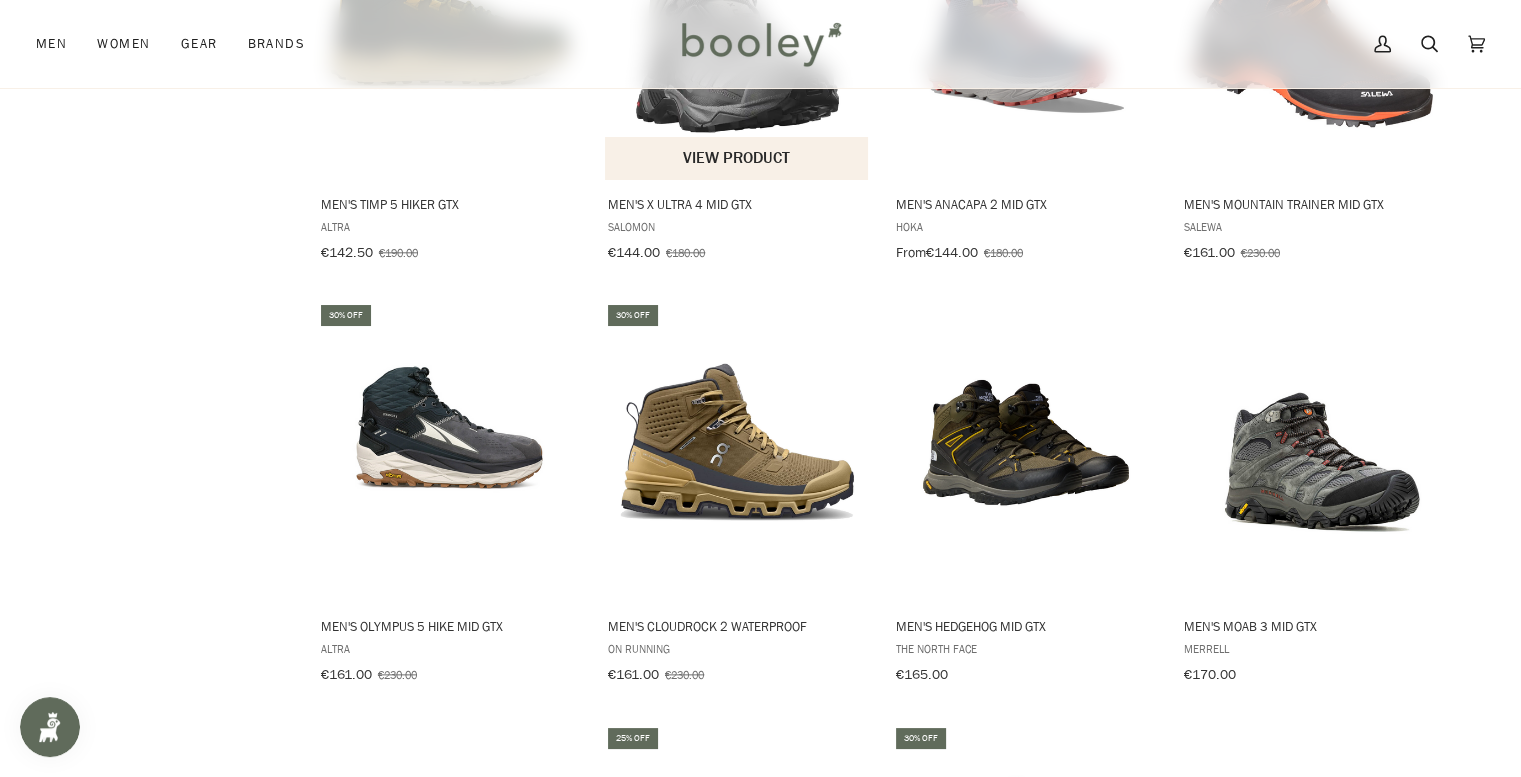 scroll, scrollTop: 2200, scrollLeft: 0, axis: vertical 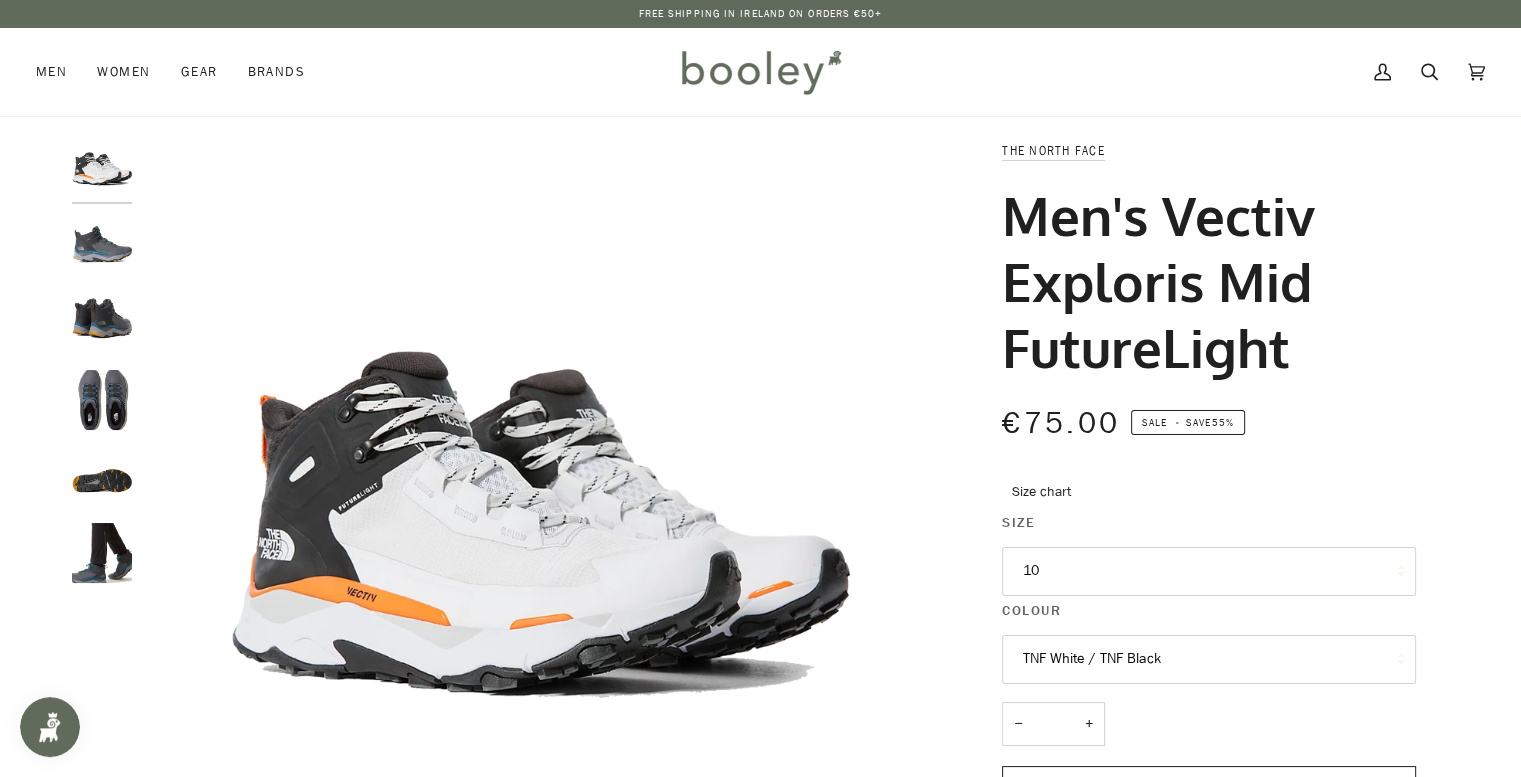 drag, startPoint x: 0, startPoint y: 0, endPoint x: 101, endPoint y: 389, distance: 401.898 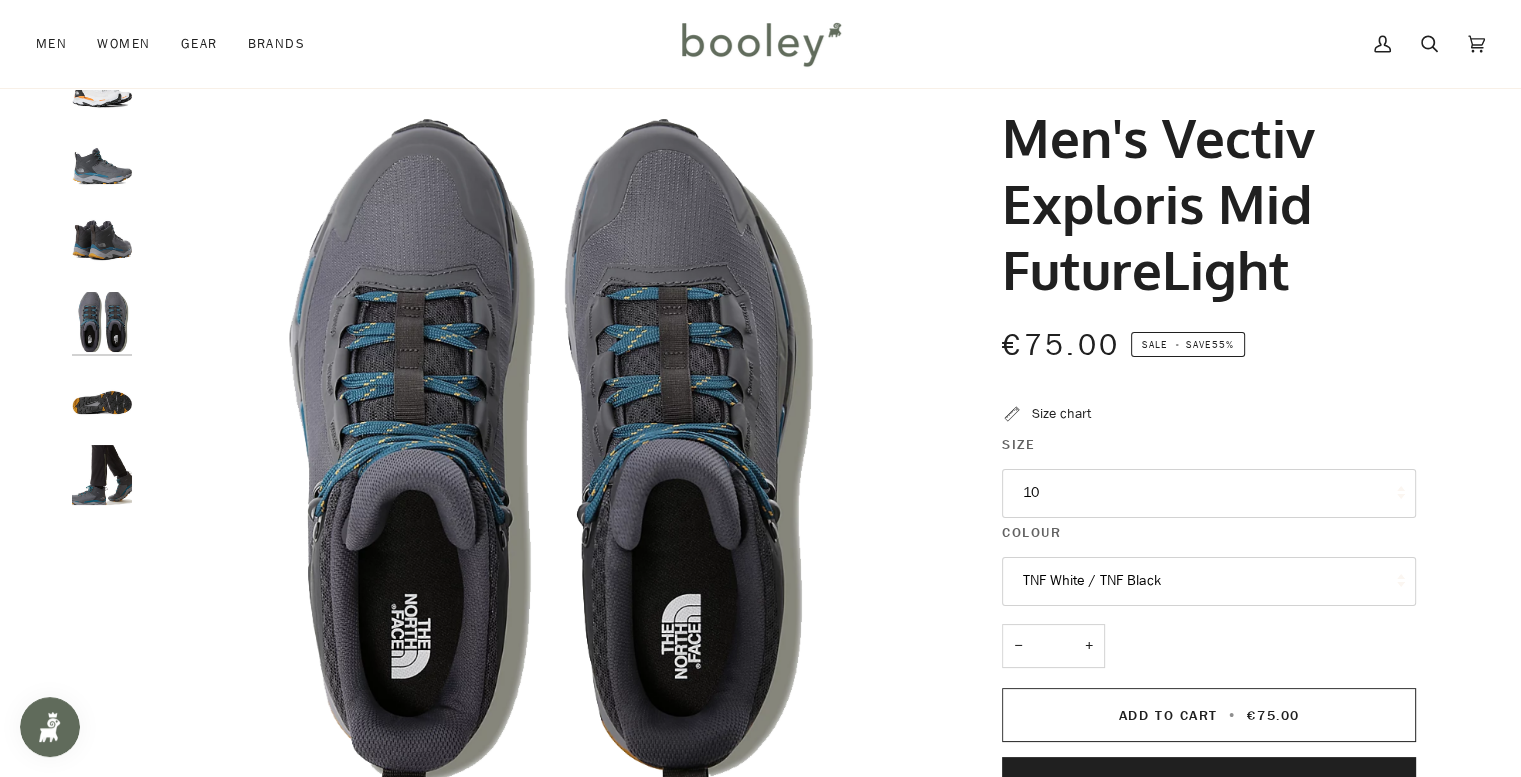 scroll, scrollTop: 0, scrollLeft: 0, axis: both 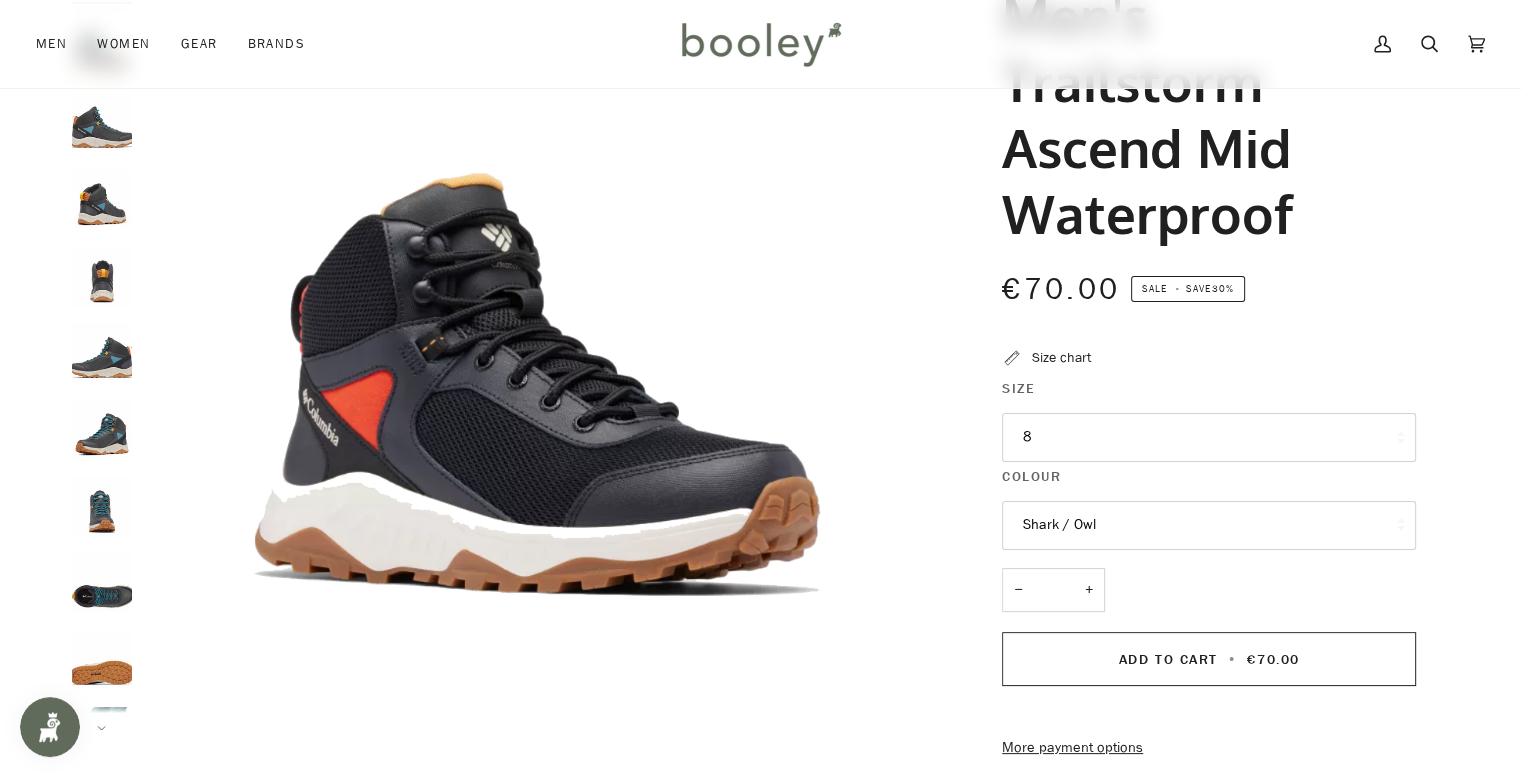 click at bounding box center (102, 583) 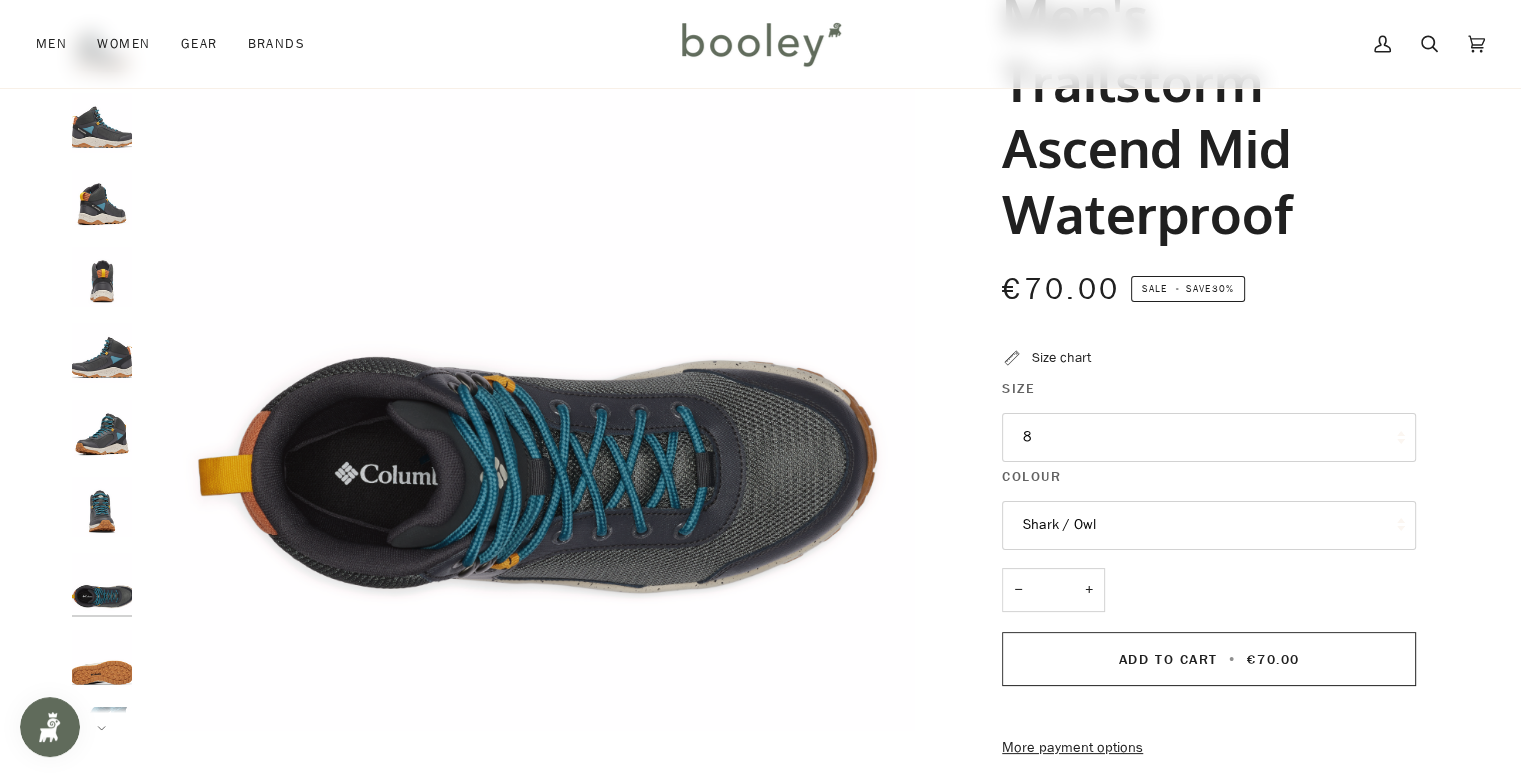 scroll, scrollTop: 50, scrollLeft: 0, axis: vertical 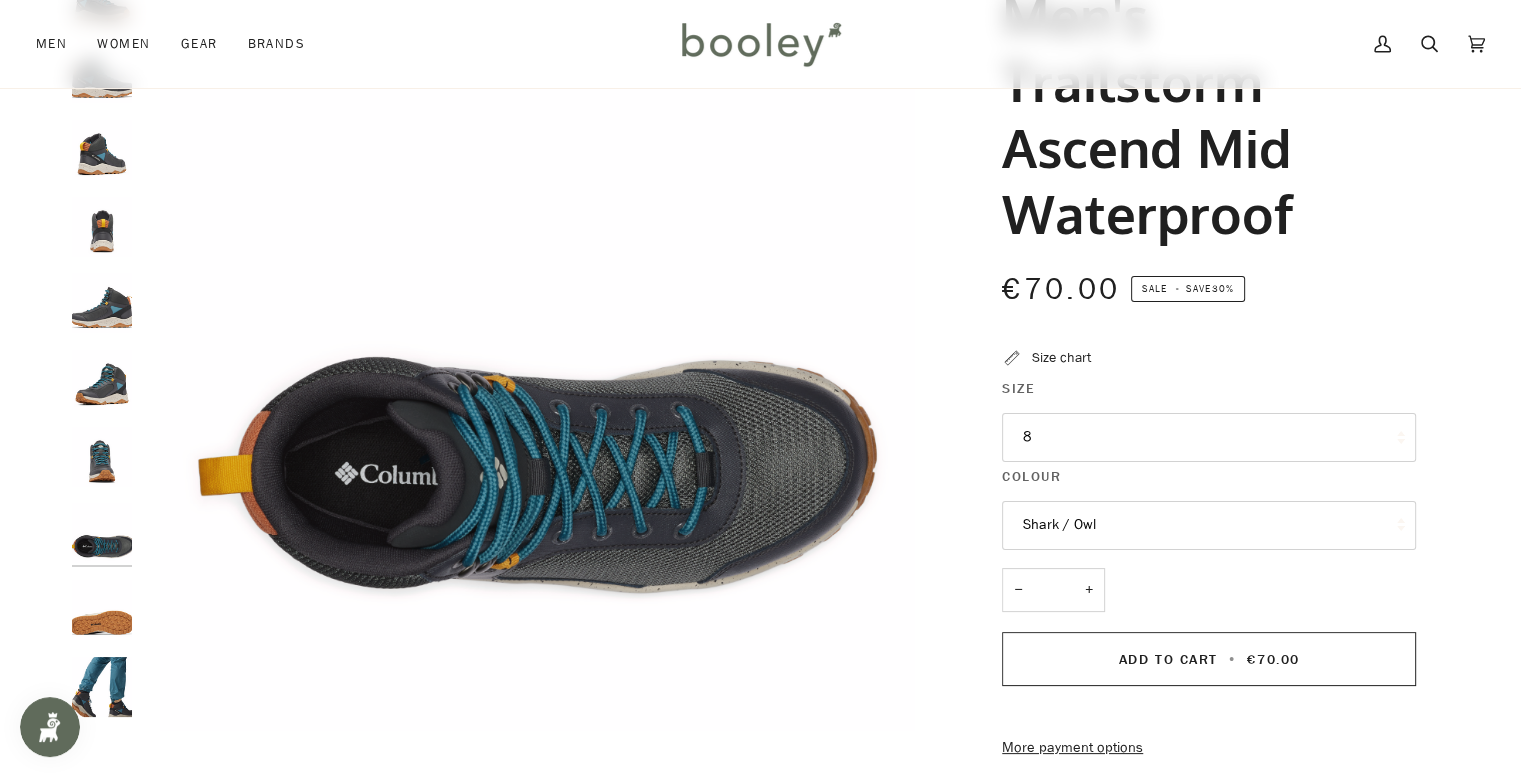 click at bounding box center (102, 457) 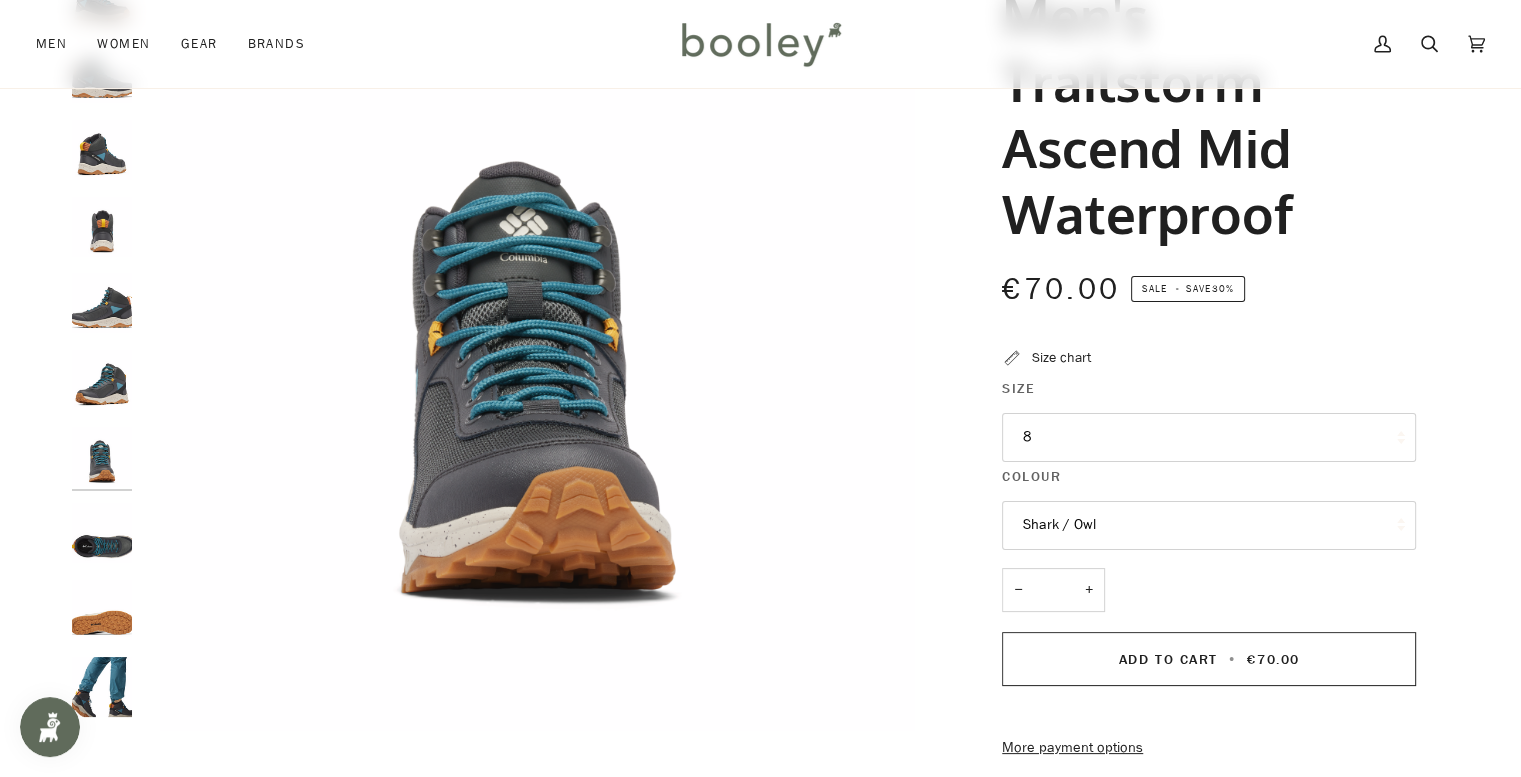 click at bounding box center (102, 533) 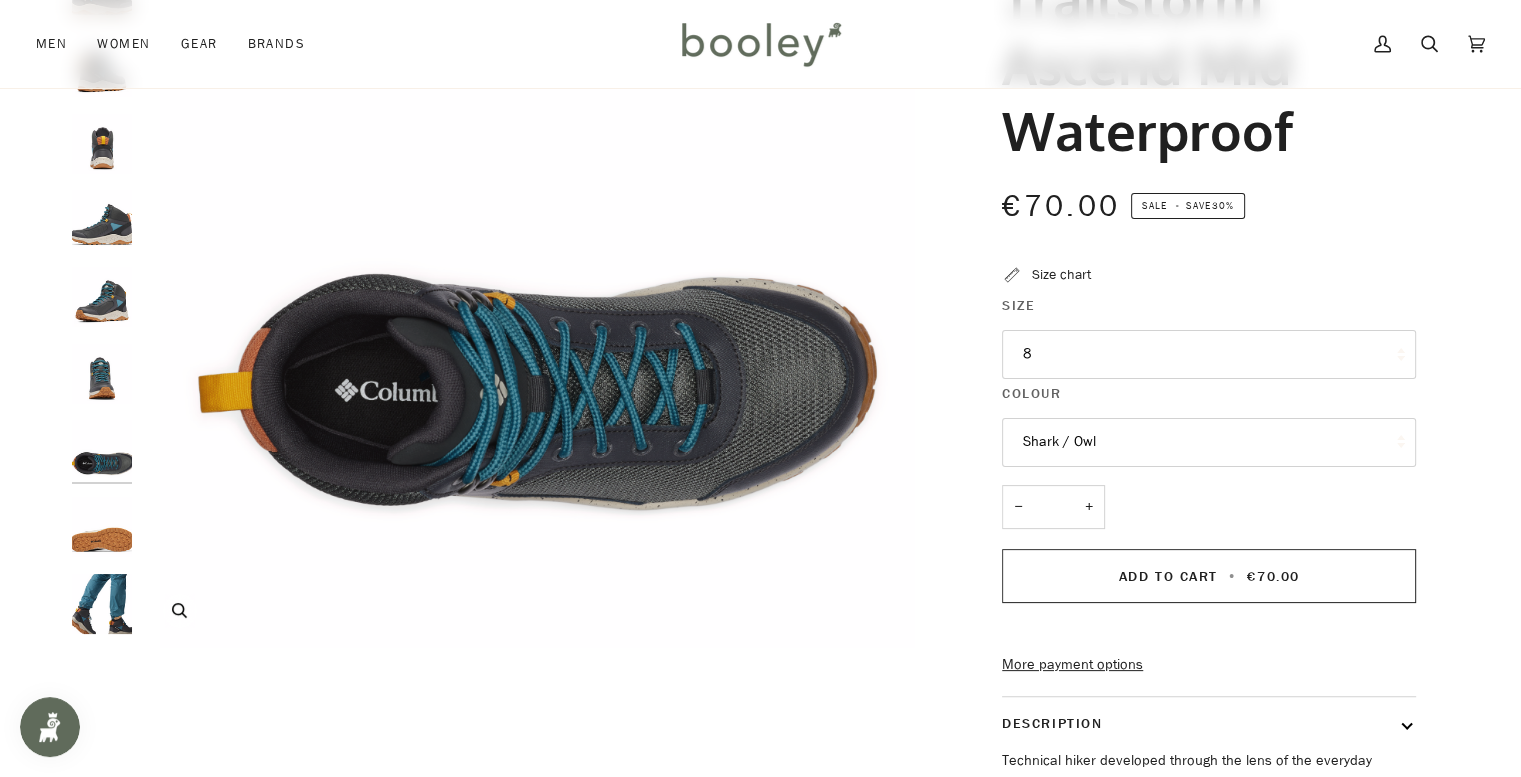 scroll, scrollTop: 300, scrollLeft: 0, axis: vertical 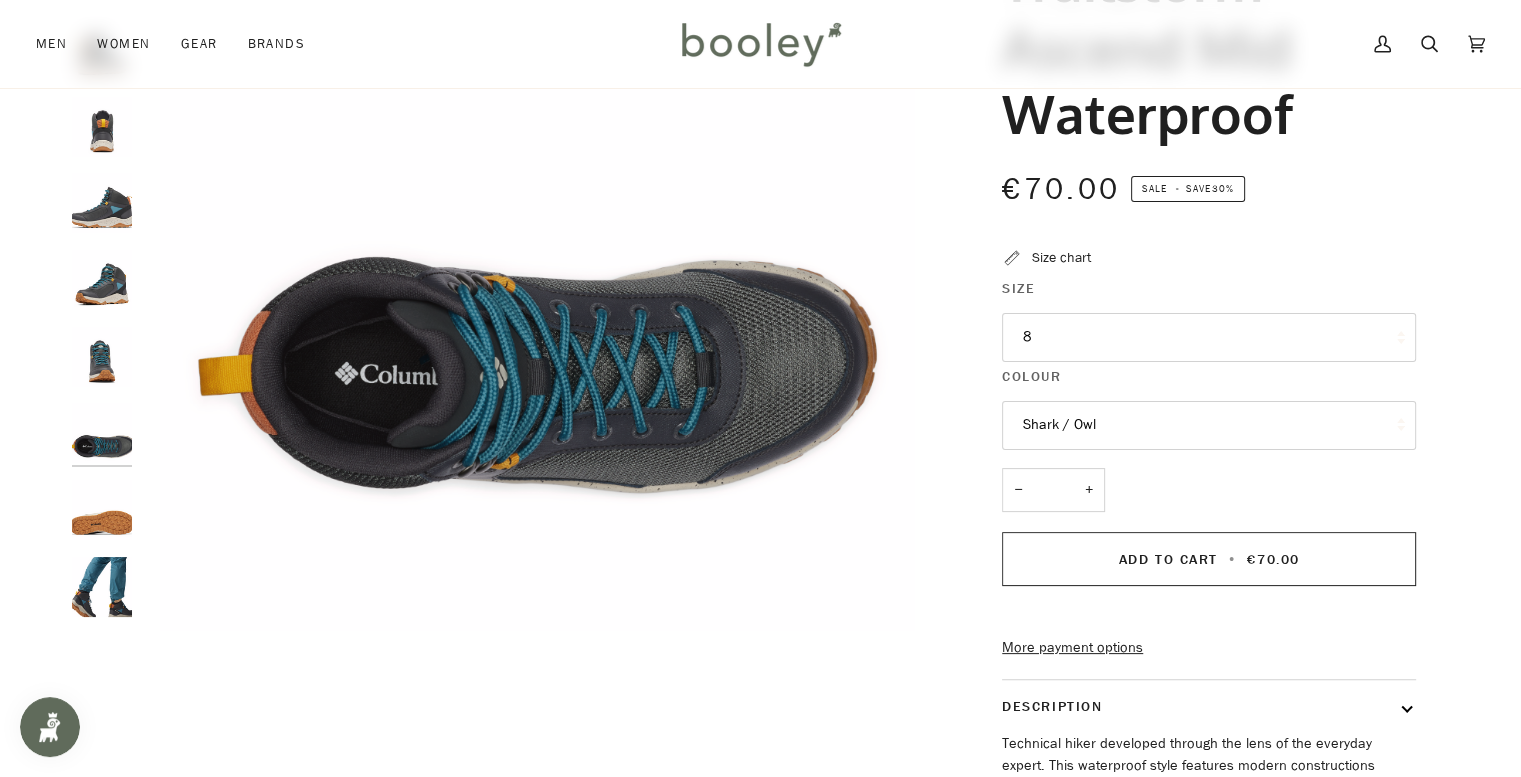 click at bounding box center [102, 587] 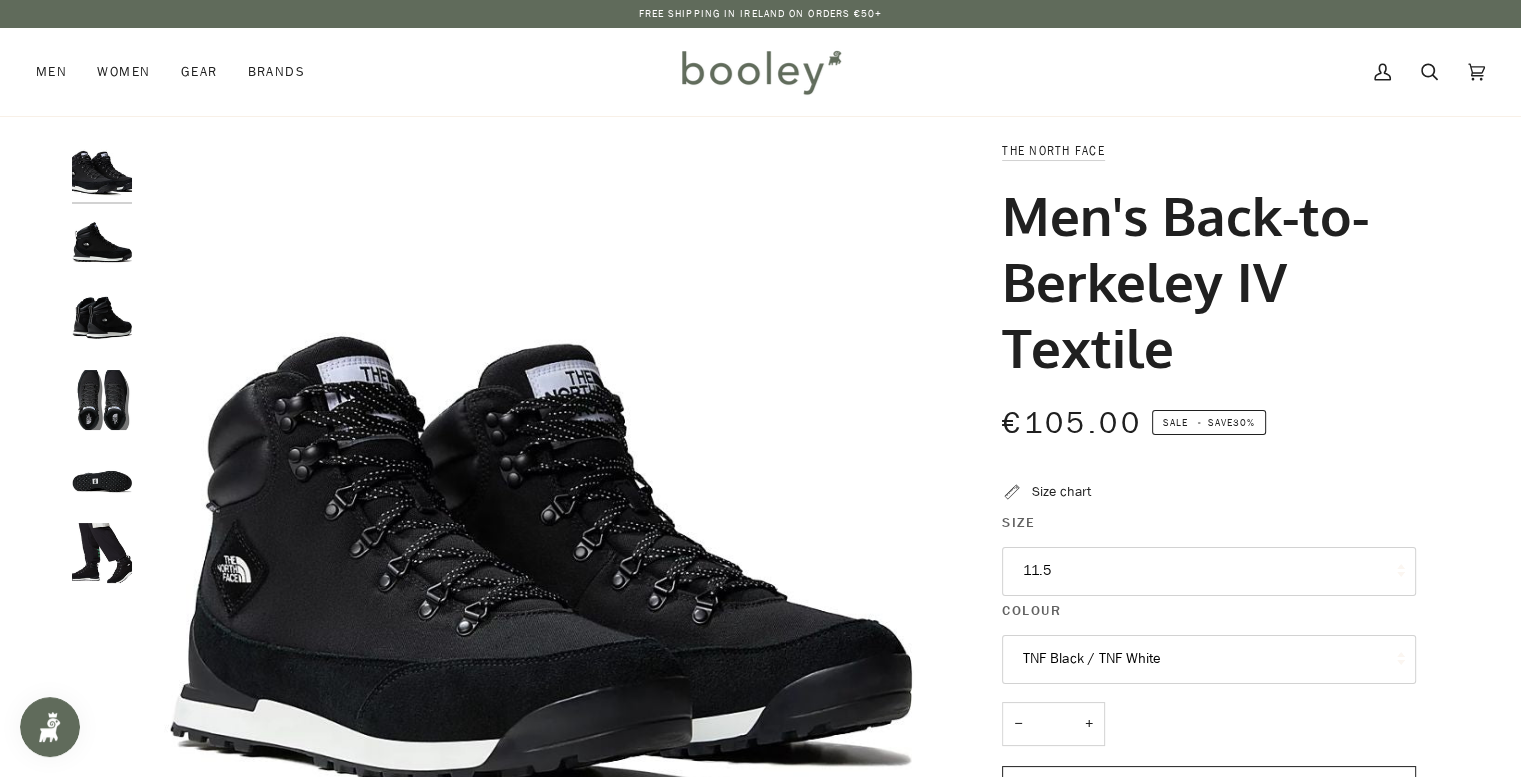scroll, scrollTop: 0, scrollLeft: 0, axis: both 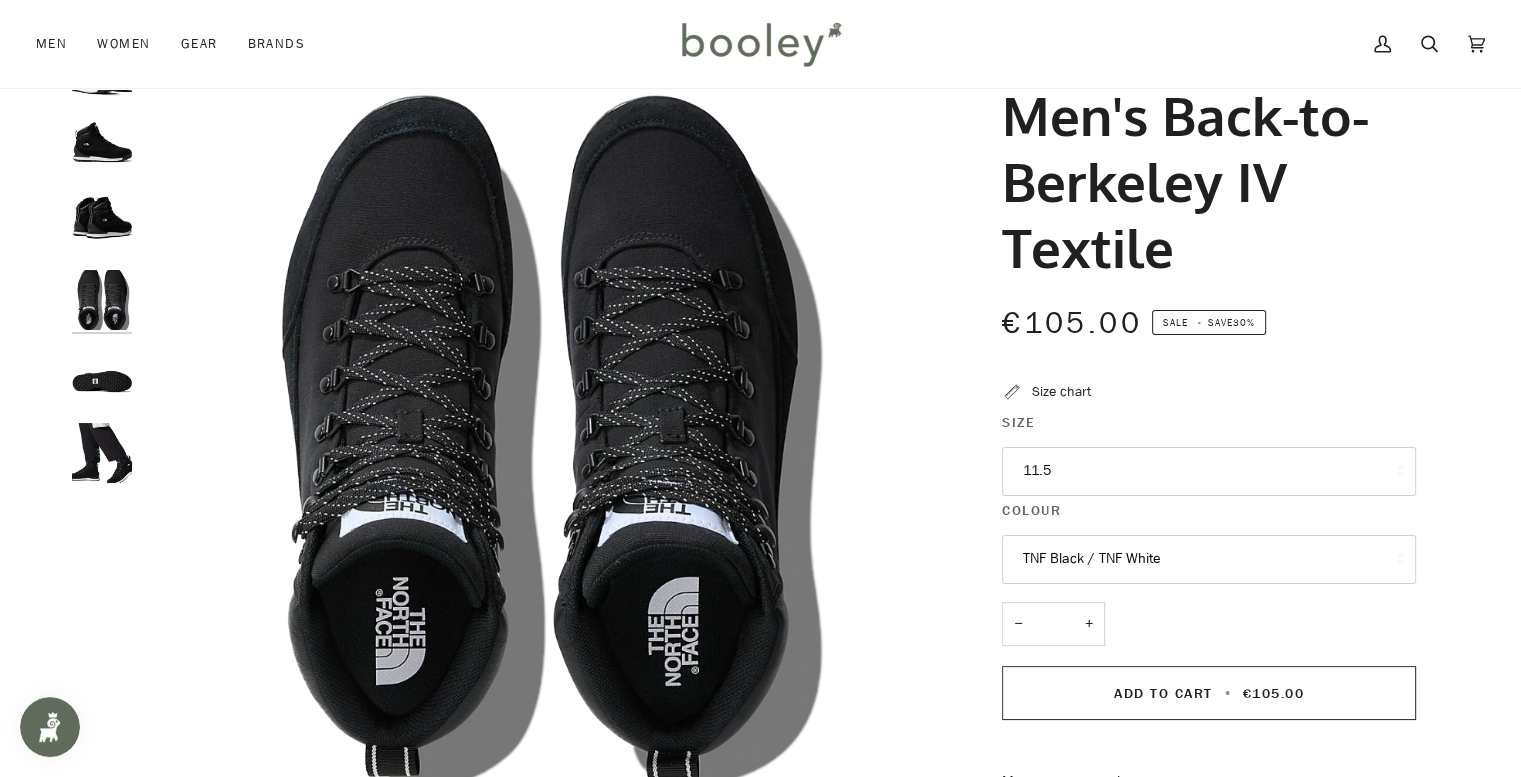 click at bounding box center [102, 147] 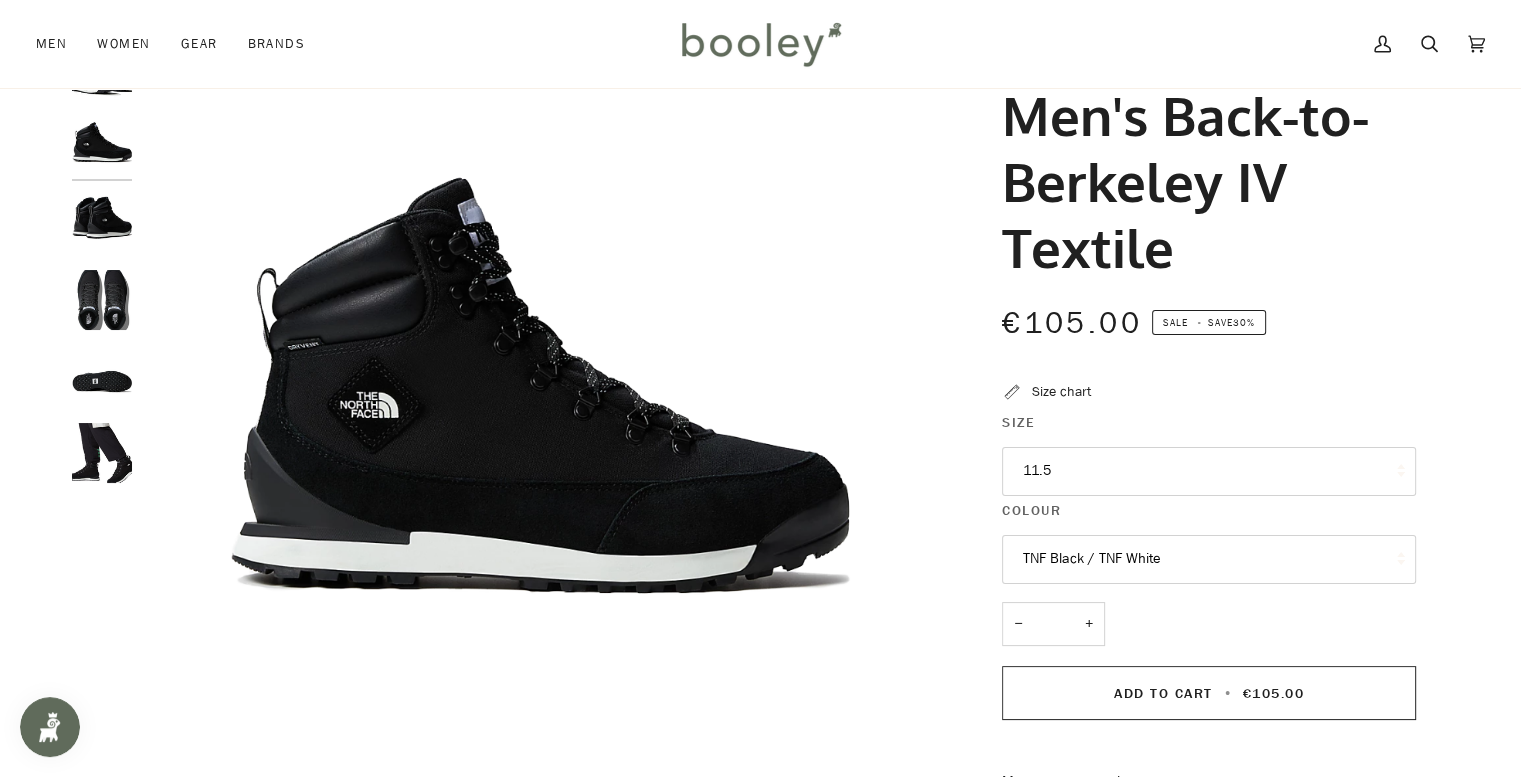click at bounding box center (102, 300) 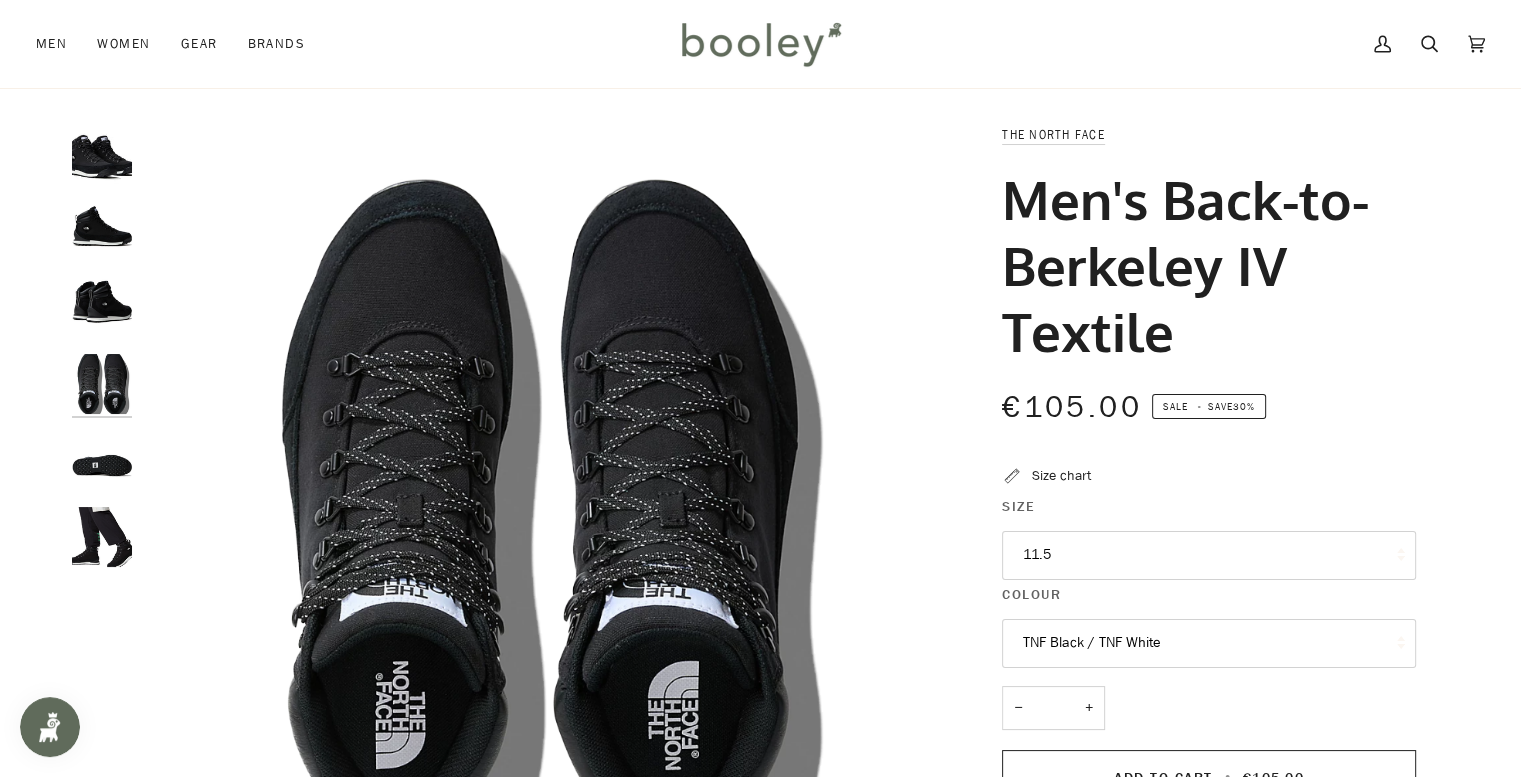 scroll, scrollTop: 0, scrollLeft: 0, axis: both 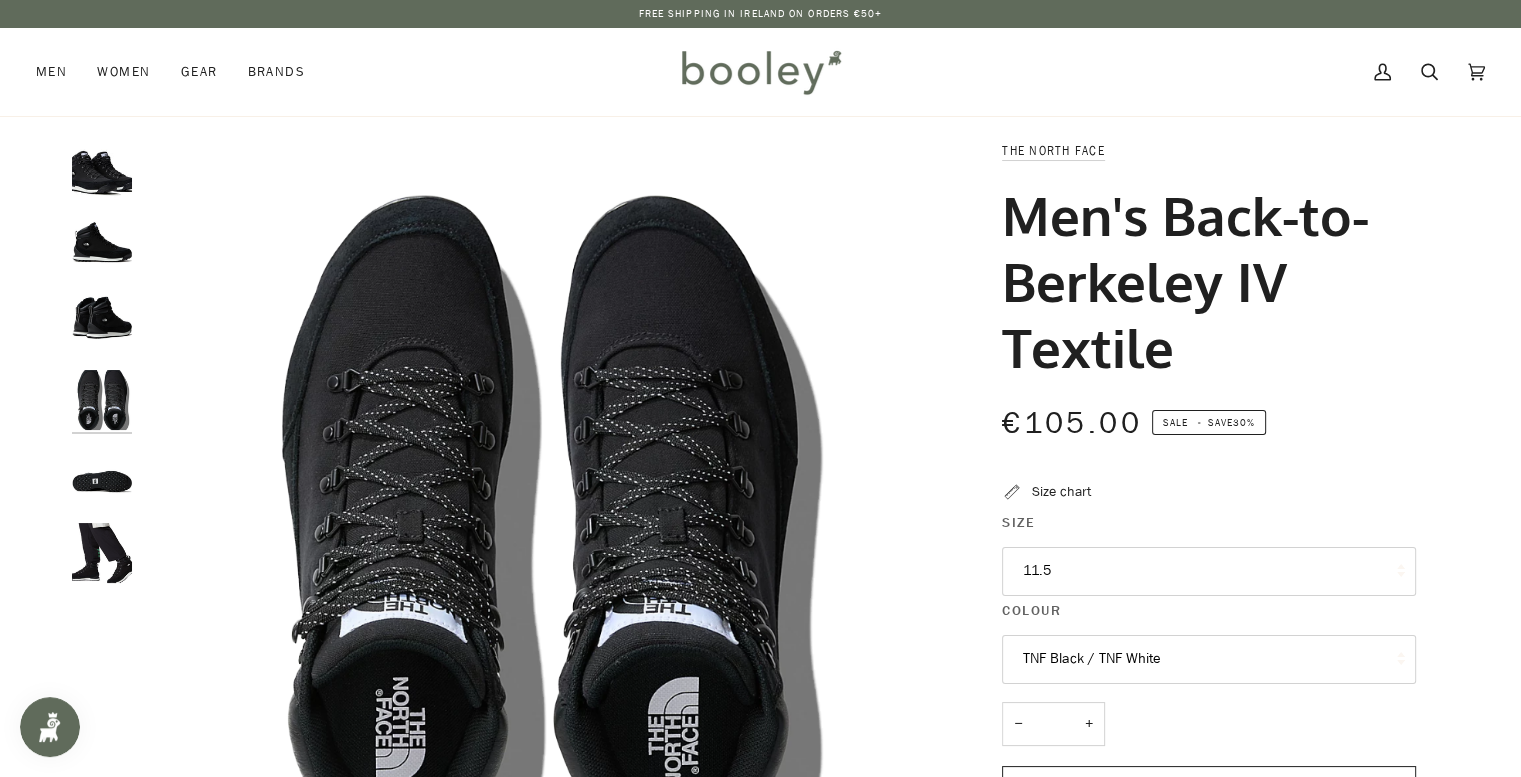 click at bounding box center (102, 247) 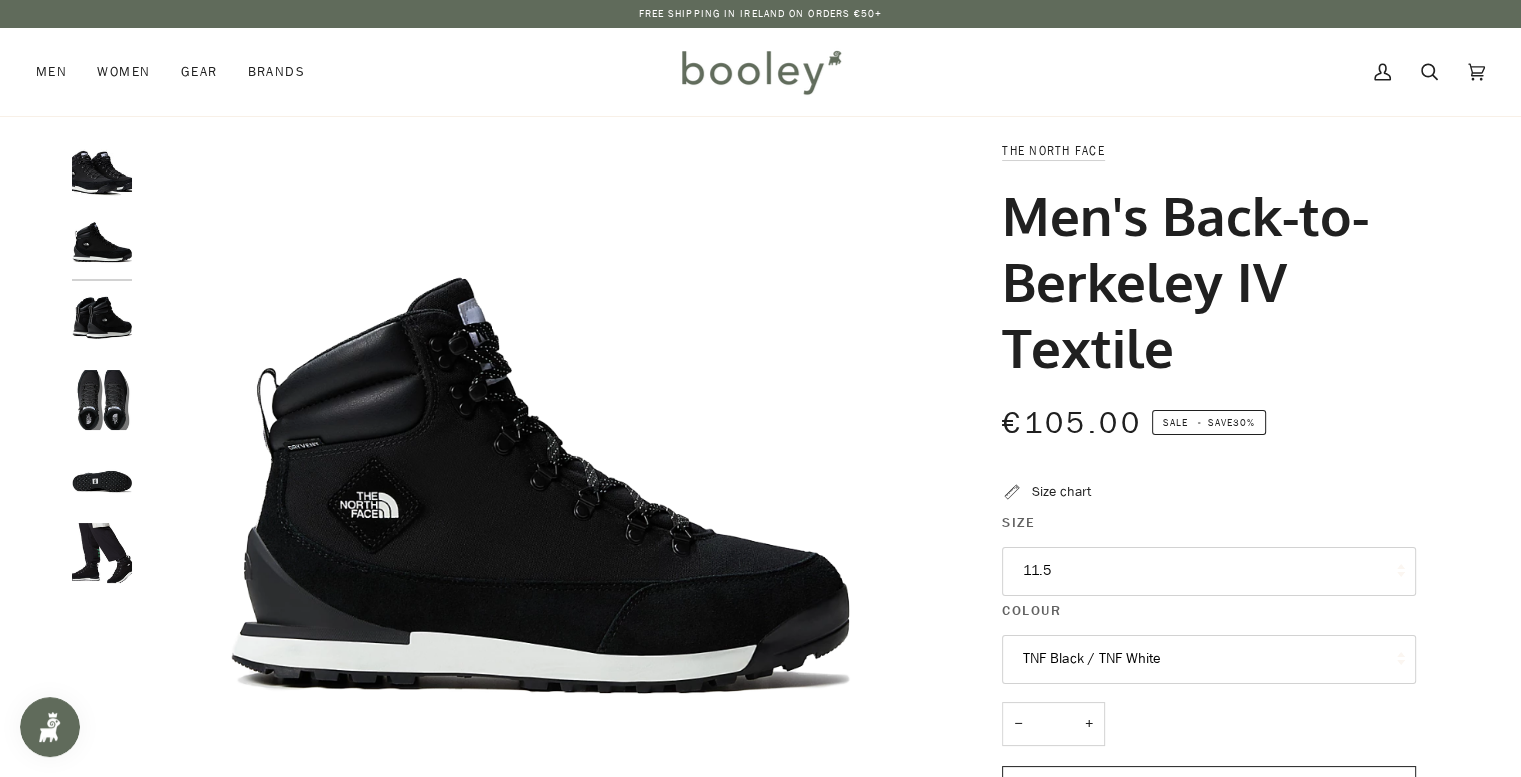 click at bounding box center [102, 323] 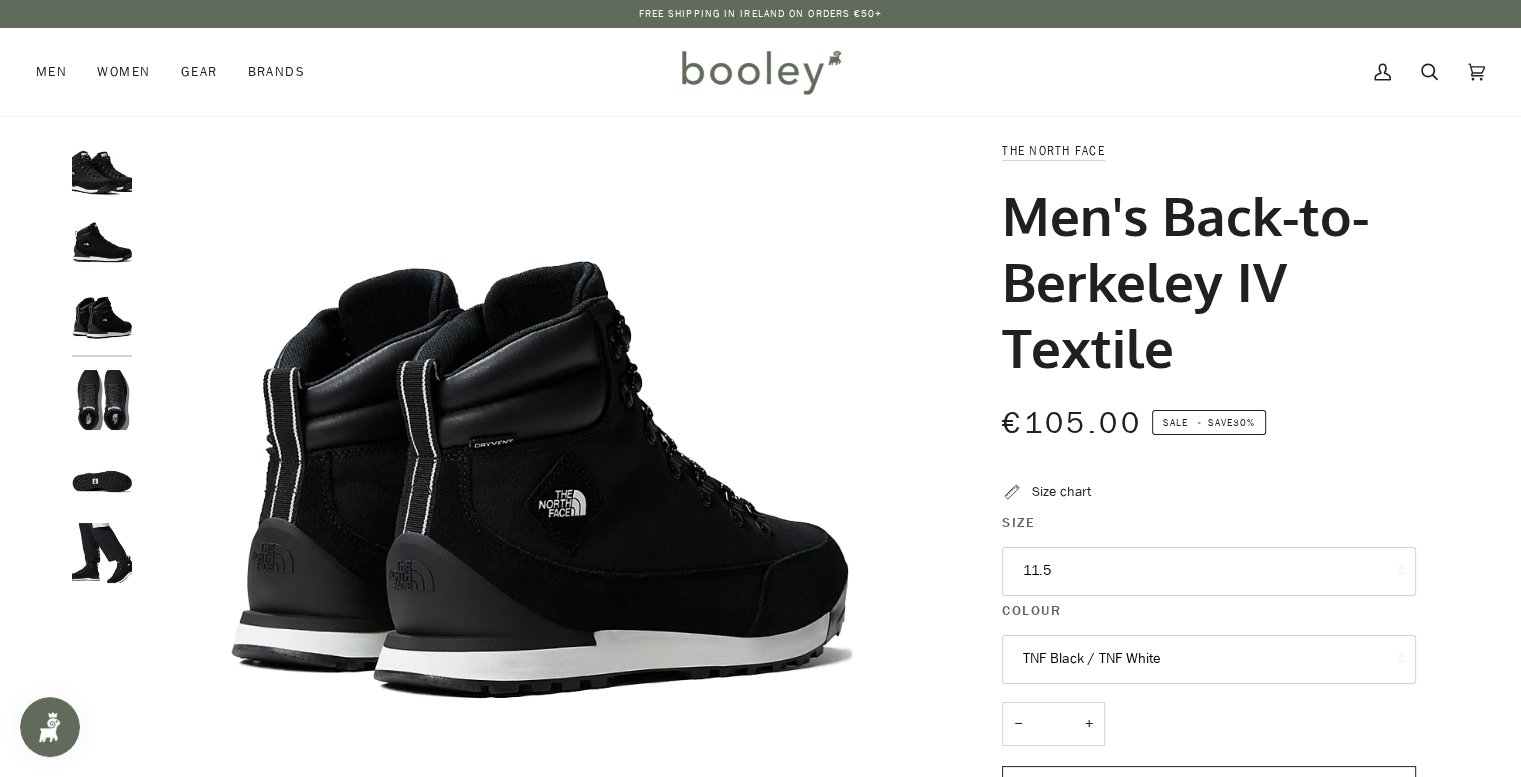 click at bounding box center (107, 370) 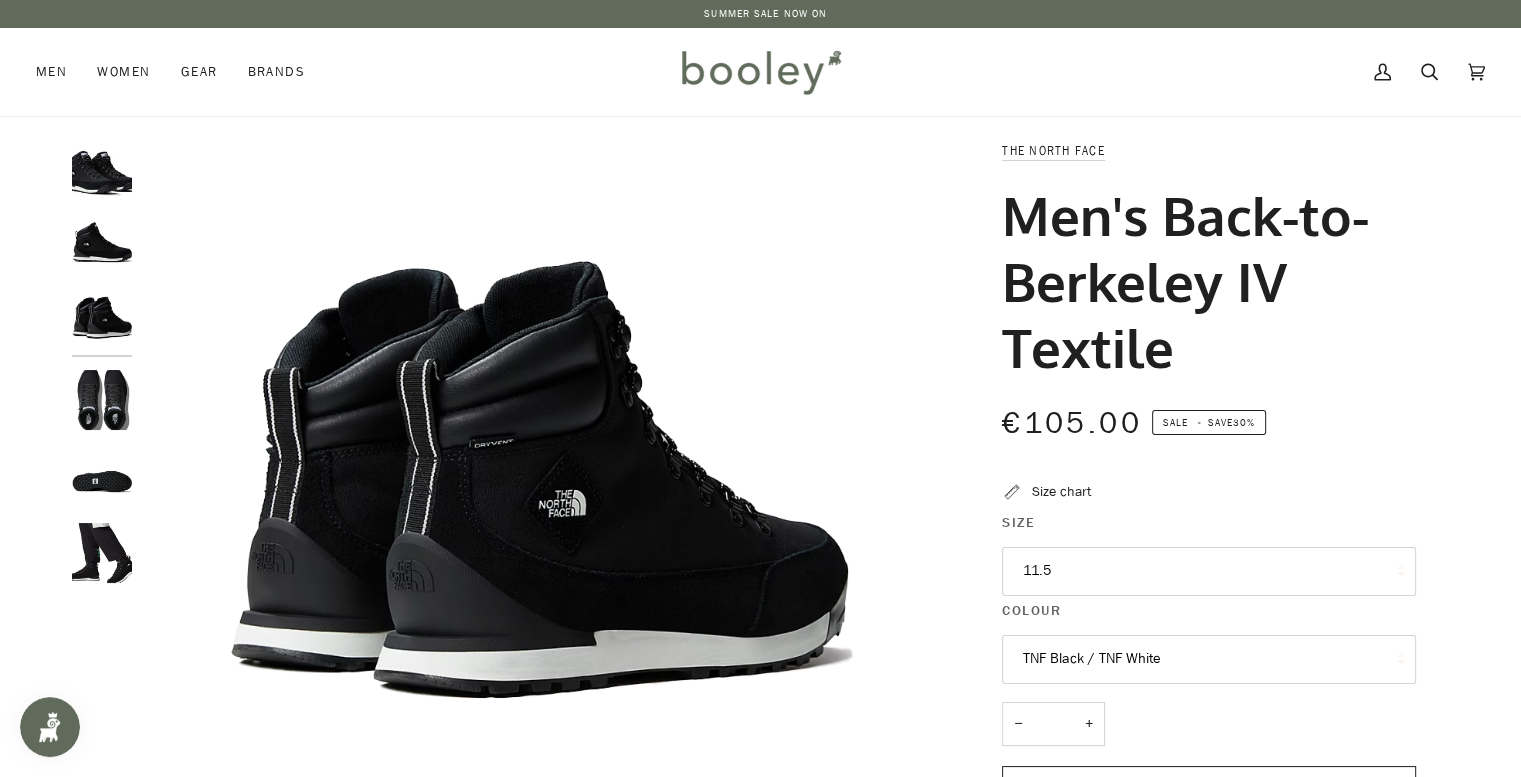 click at bounding box center (102, 400) 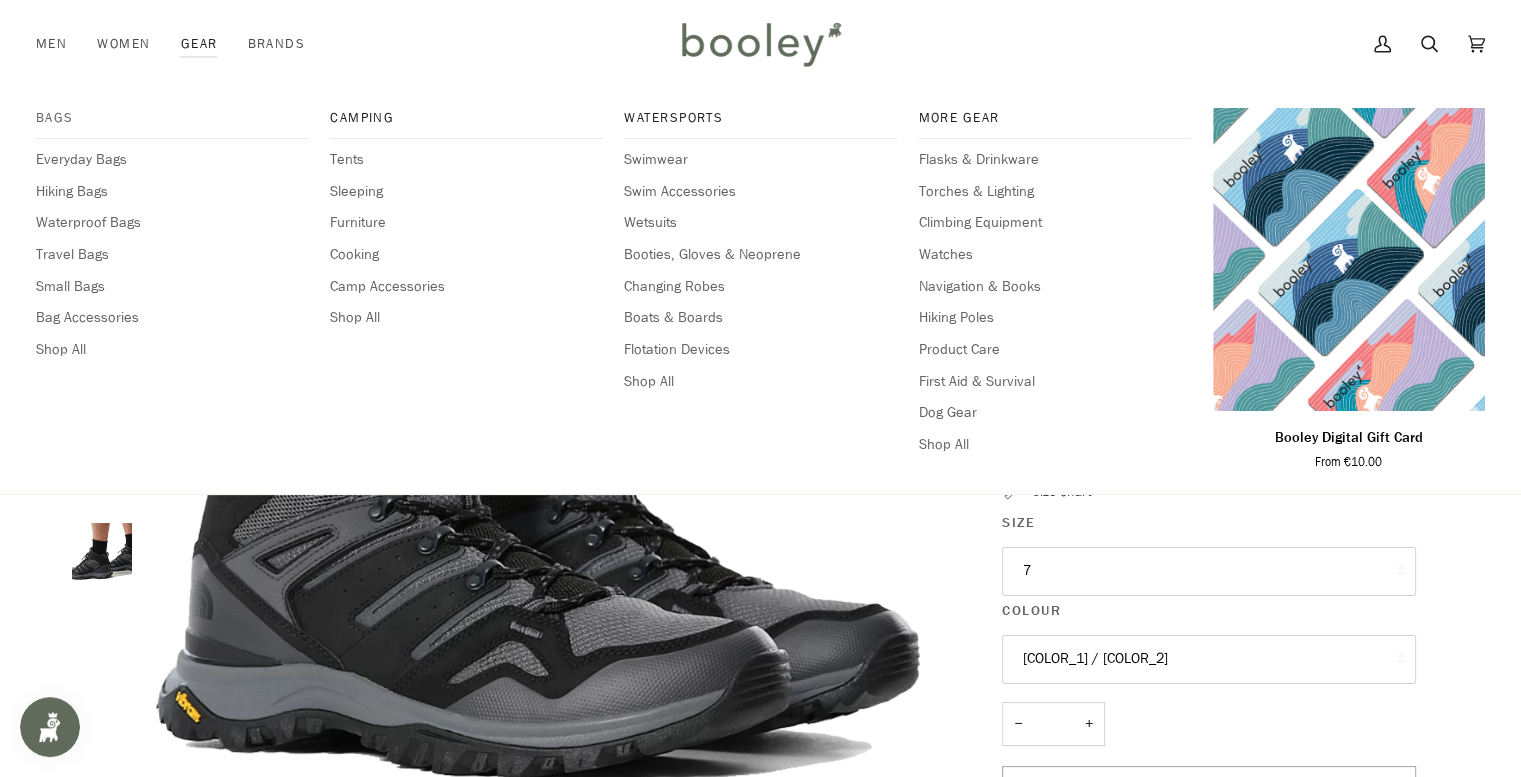 scroll, scrollTop: 100, scrollLeft: 0, axis: vertical 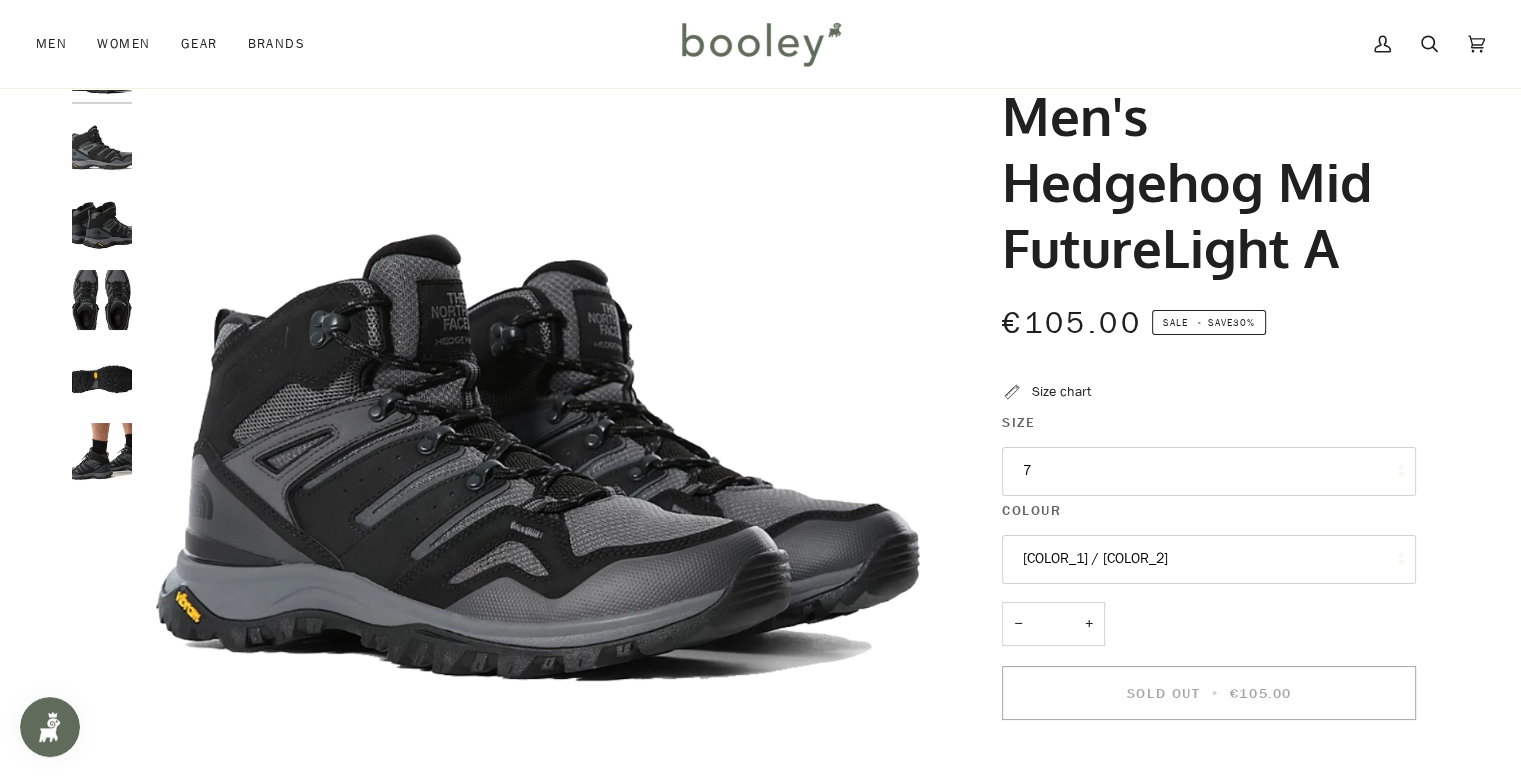 click at bounding box center [102, 300] 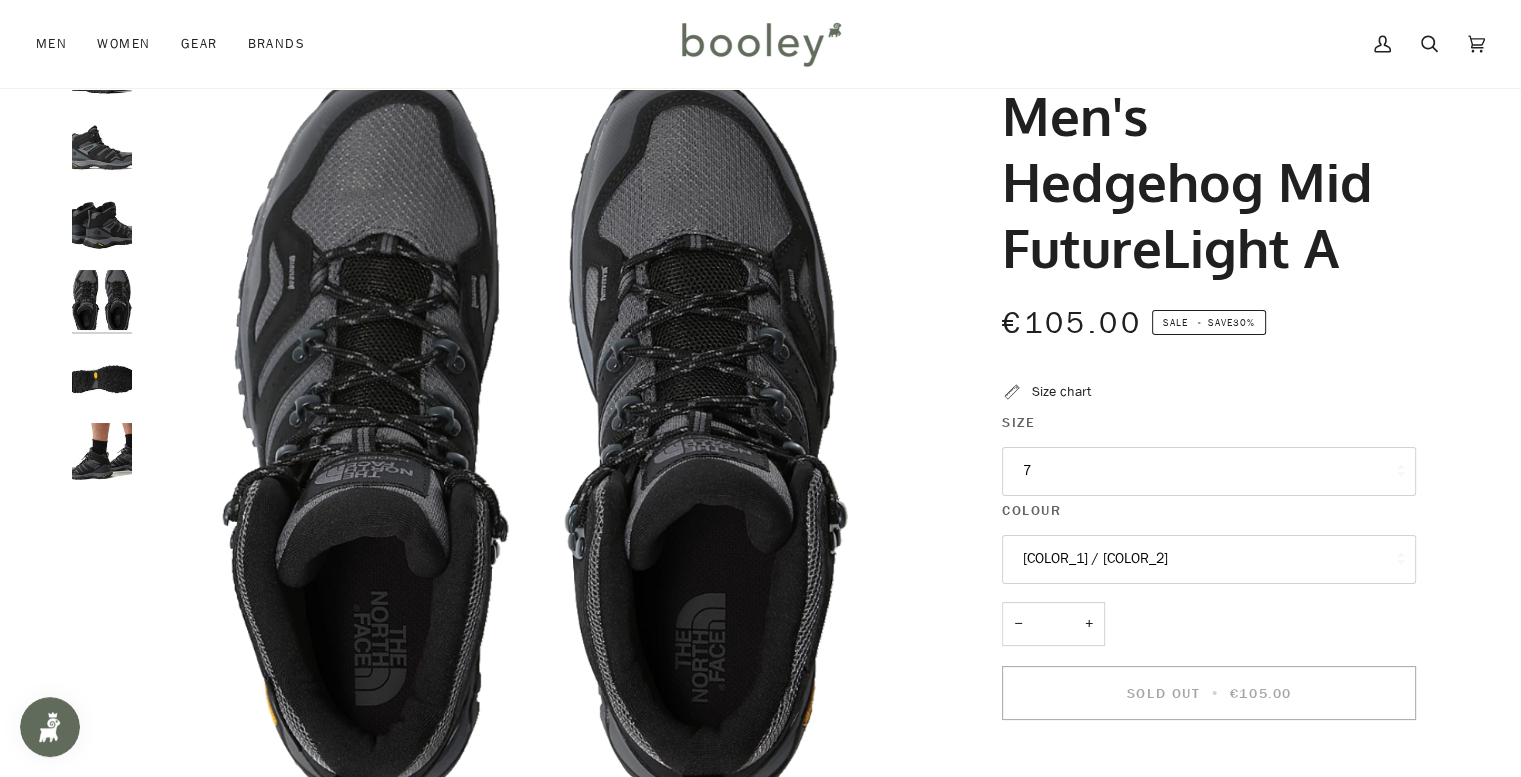 click at bounding box center (102, 223) 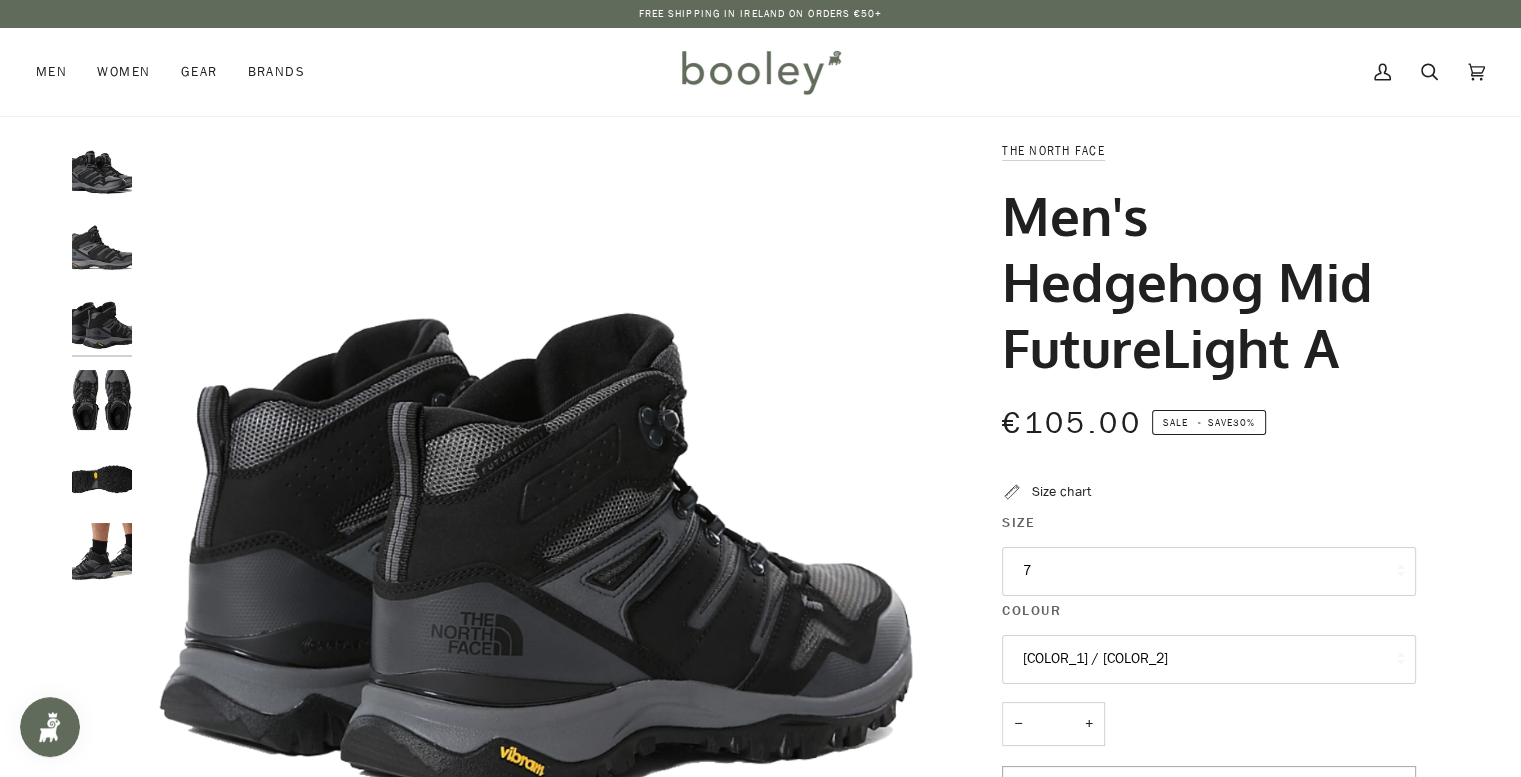 scroll, scrollTop: 0, scrollLeft: 0, axis: both 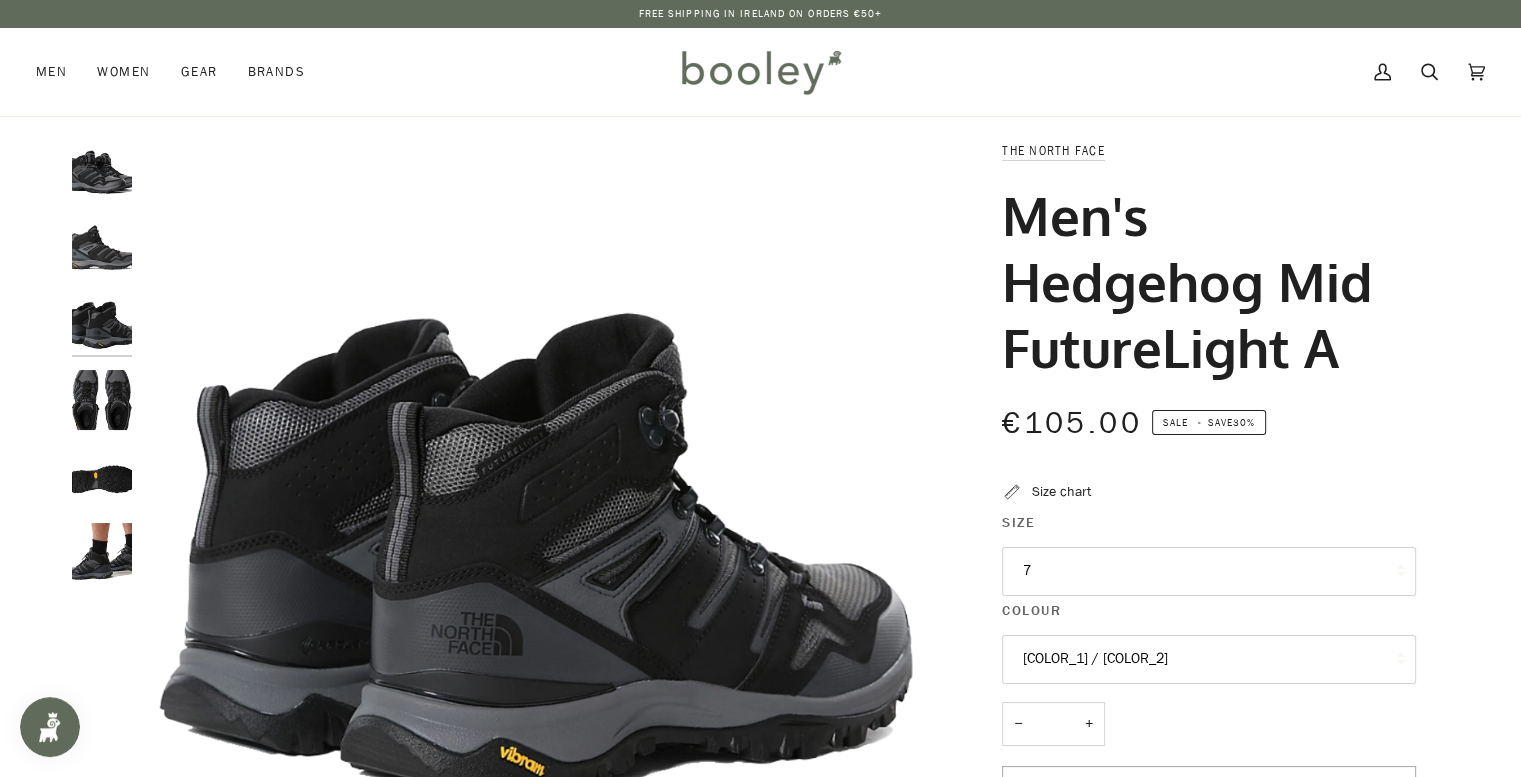 click at bounding box center (102, 247) 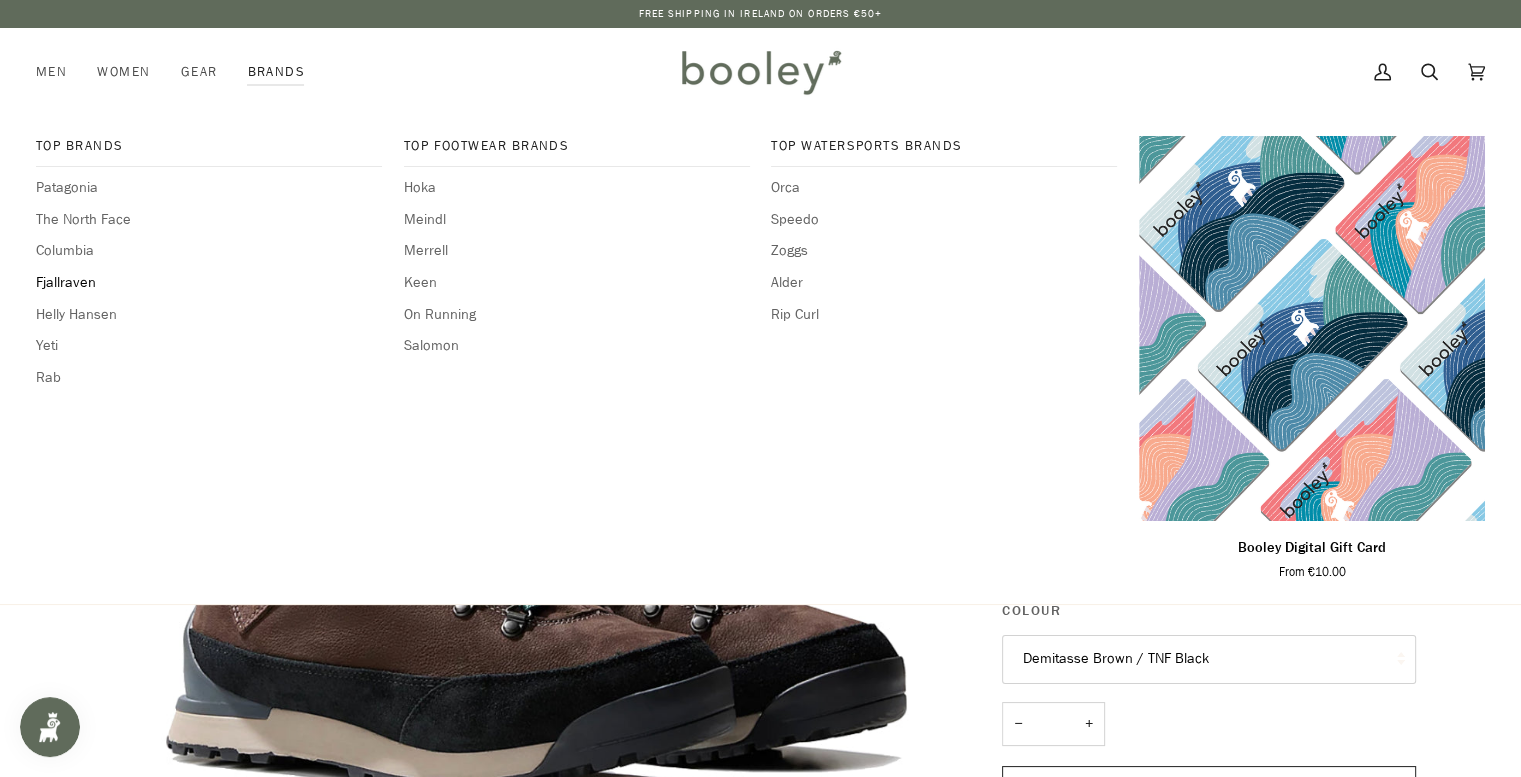 scroll, scrollTop: 0, scrollLeft: 0, axis: both 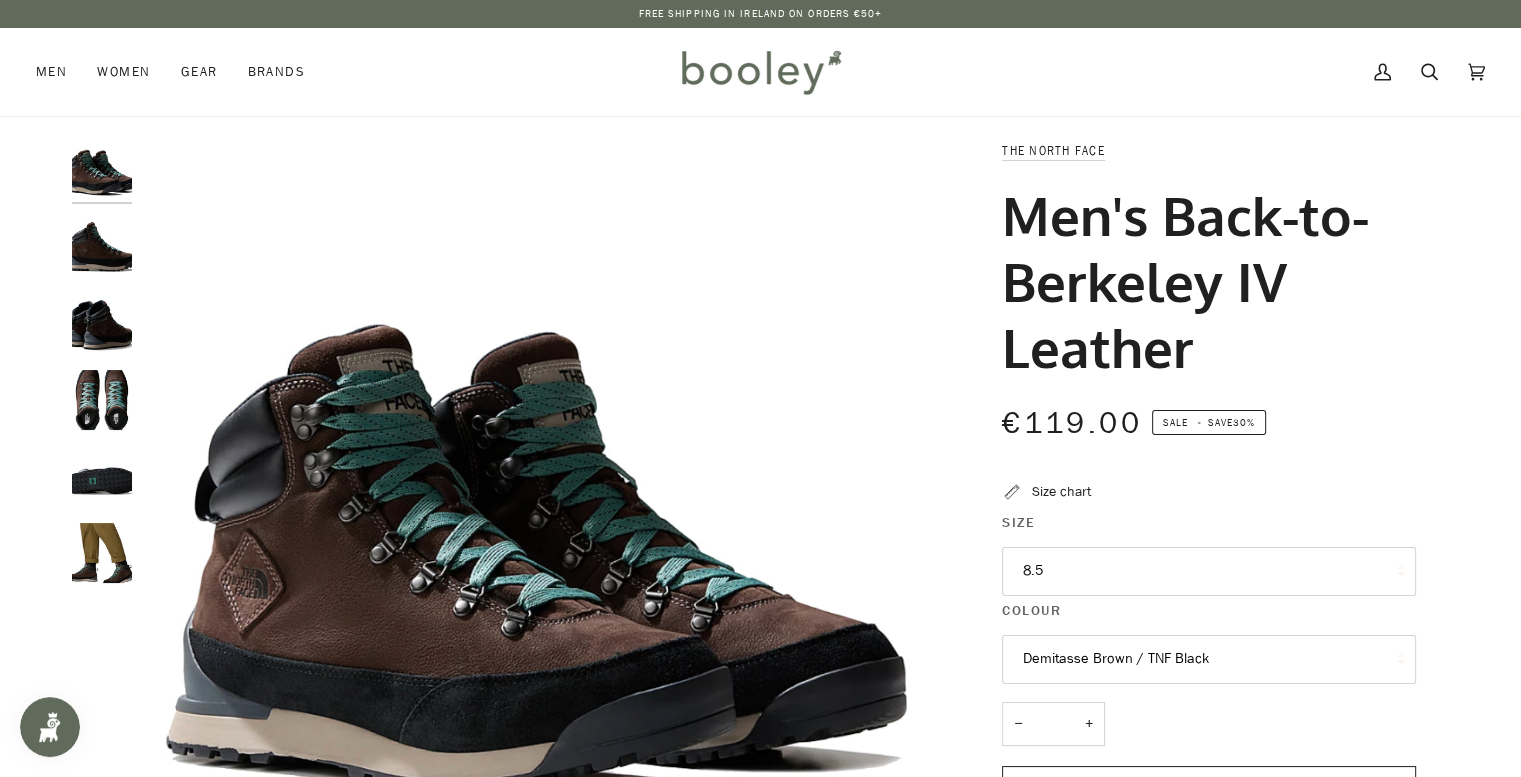 click at bounding box center (102, 400) 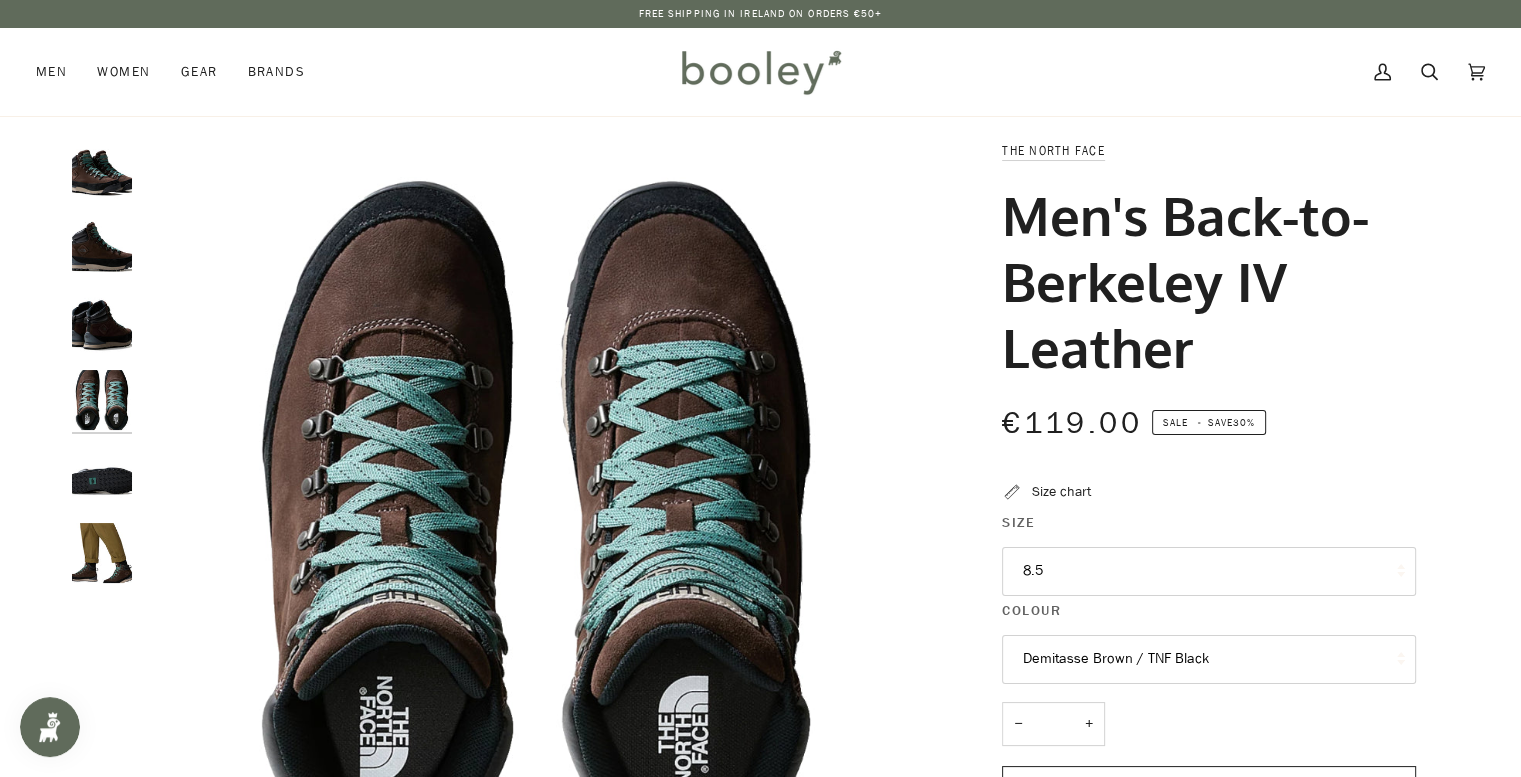click at bounding box center (102, 323) 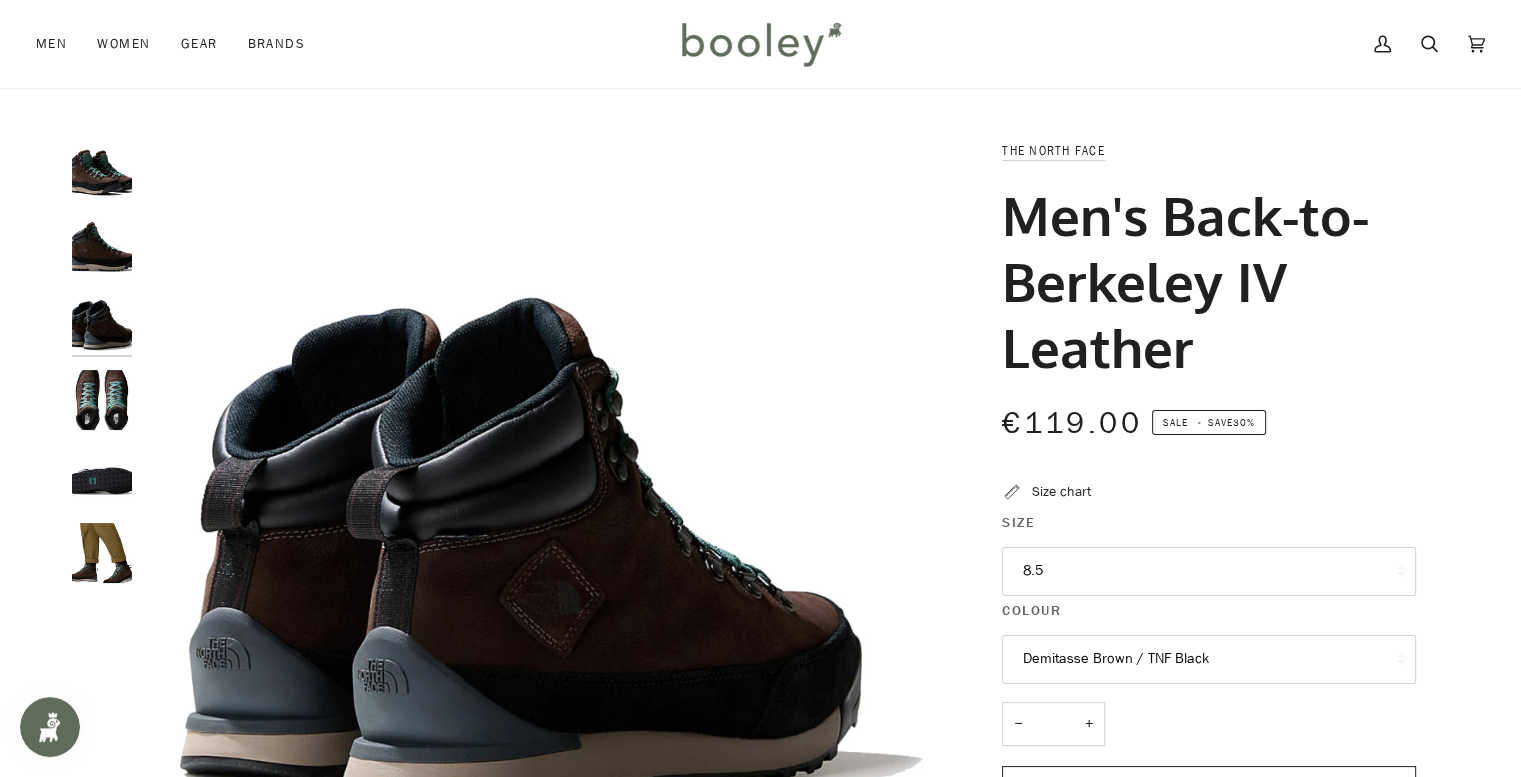 scroll, scrollTop: 100, scrollLeft: 0, axis: vertical 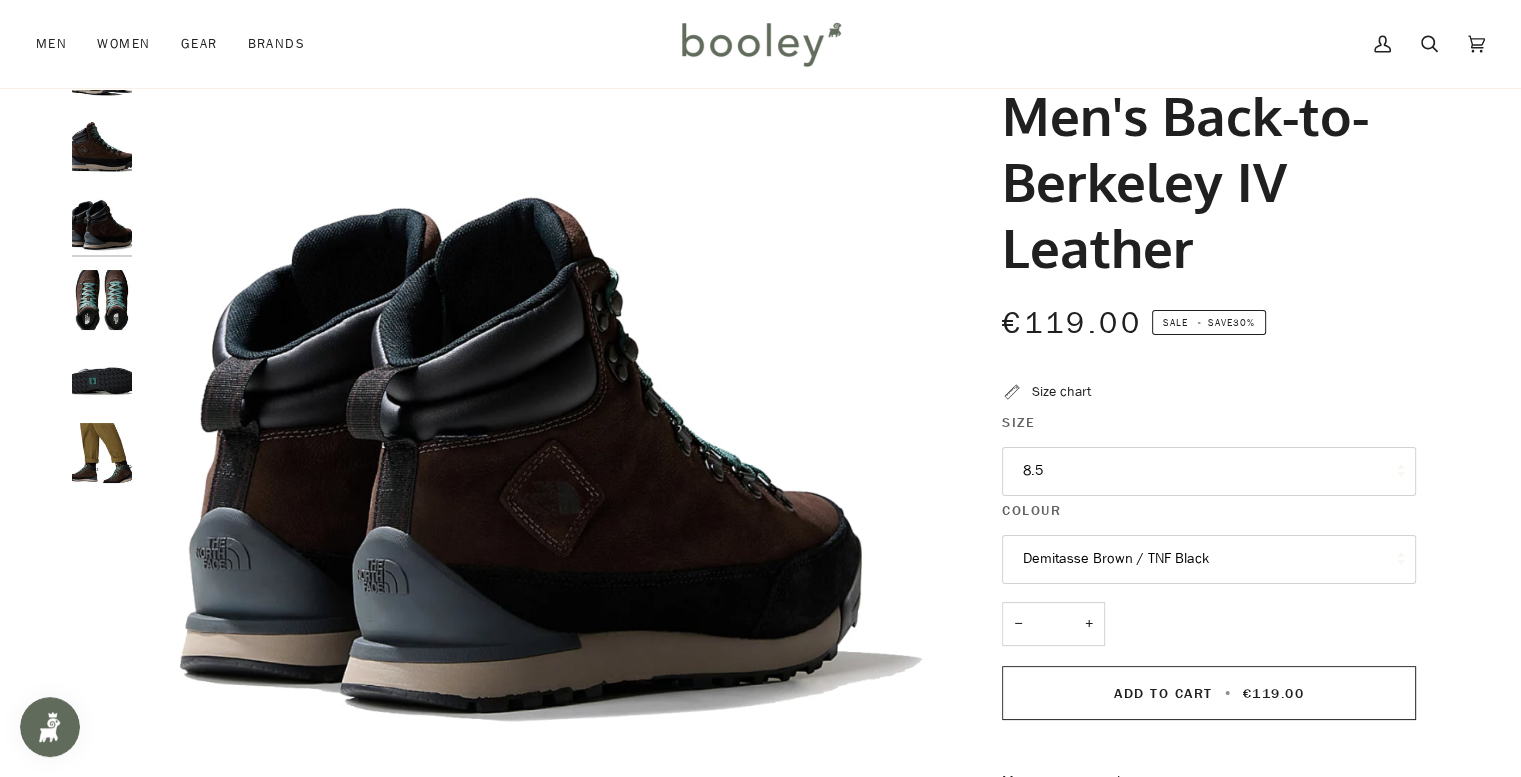 click at bounding box center [102, 147] 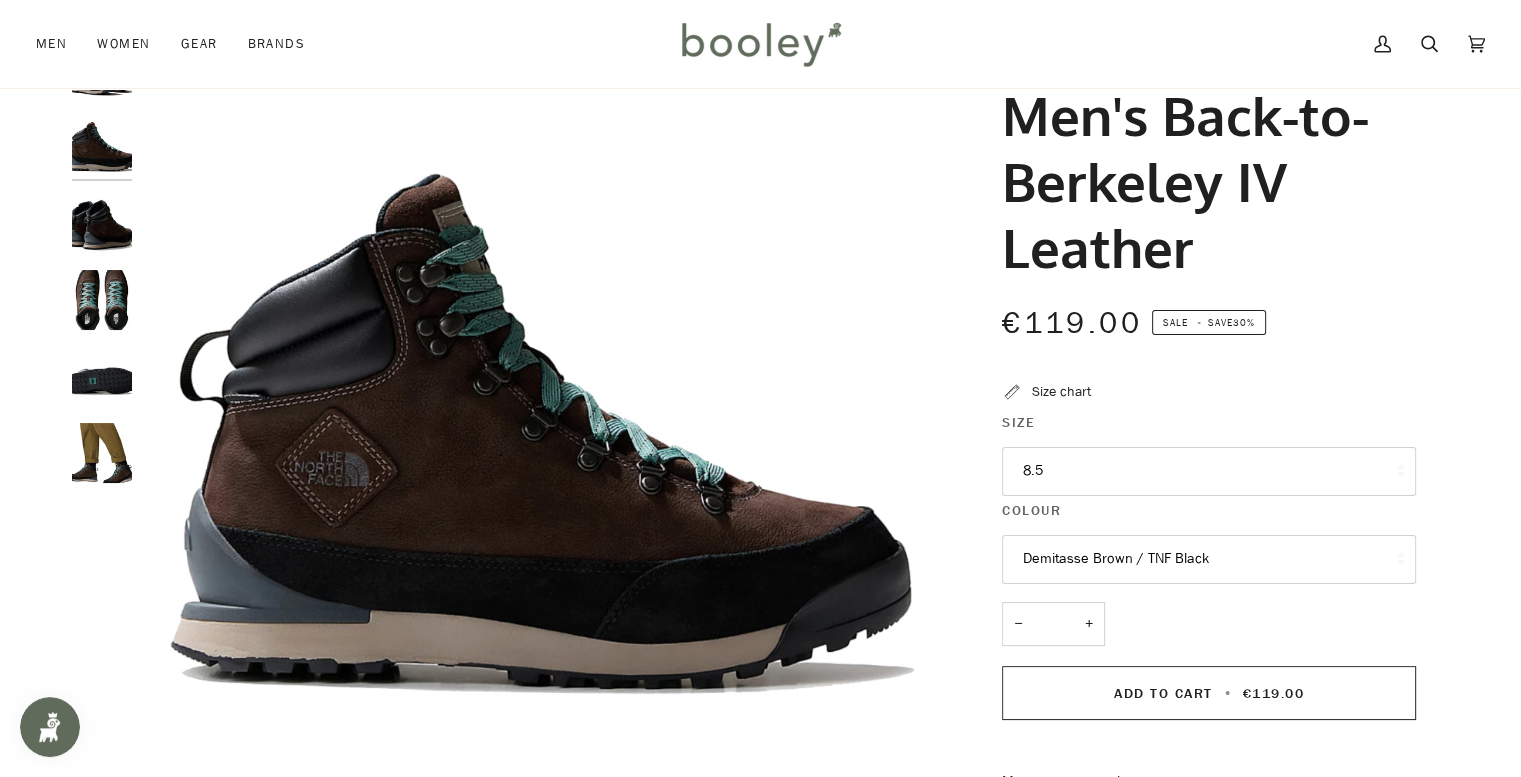 click at bounding box center [102, 453] 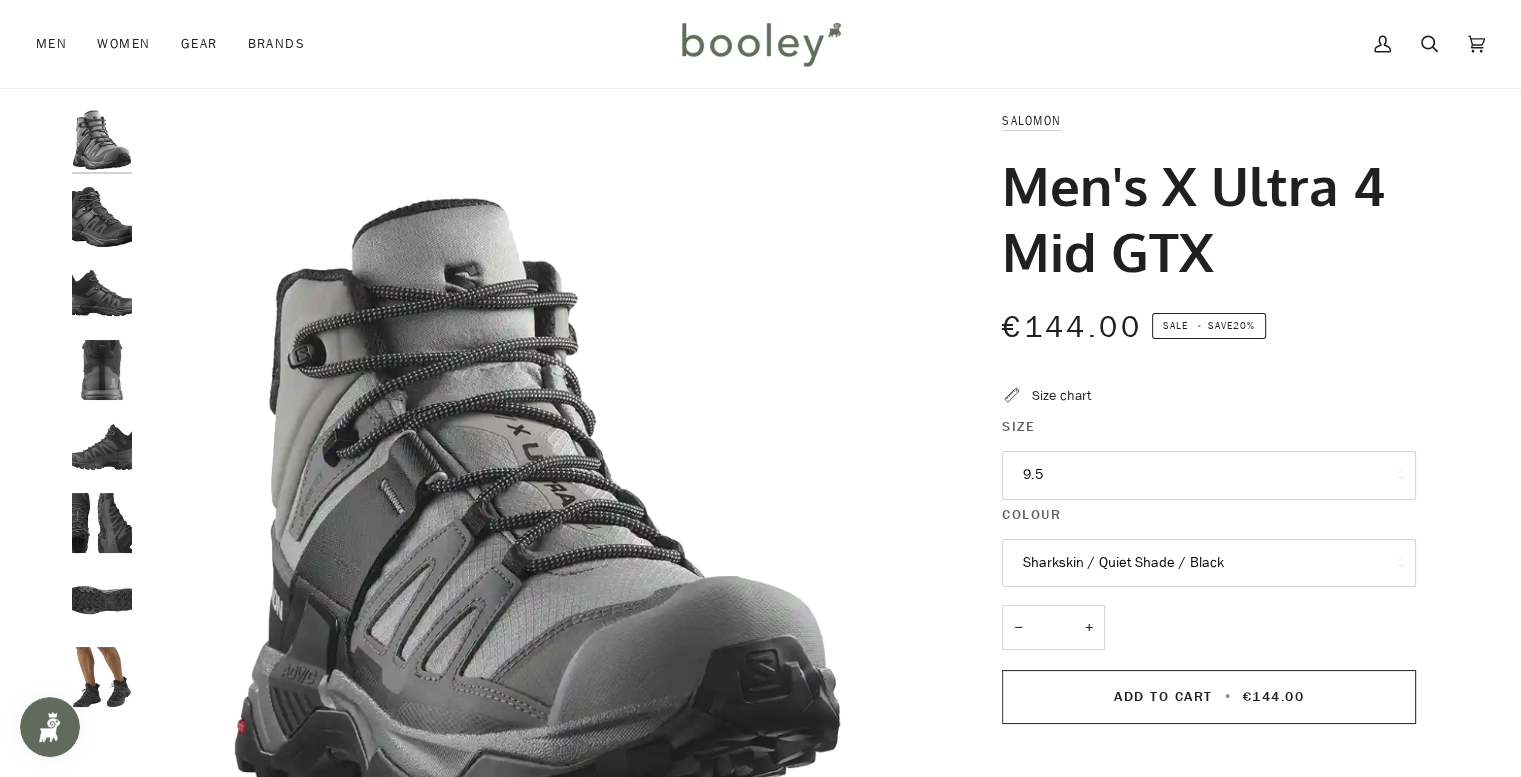 scroll, scrollTop: 0, scrollLeft: 0, axis: both 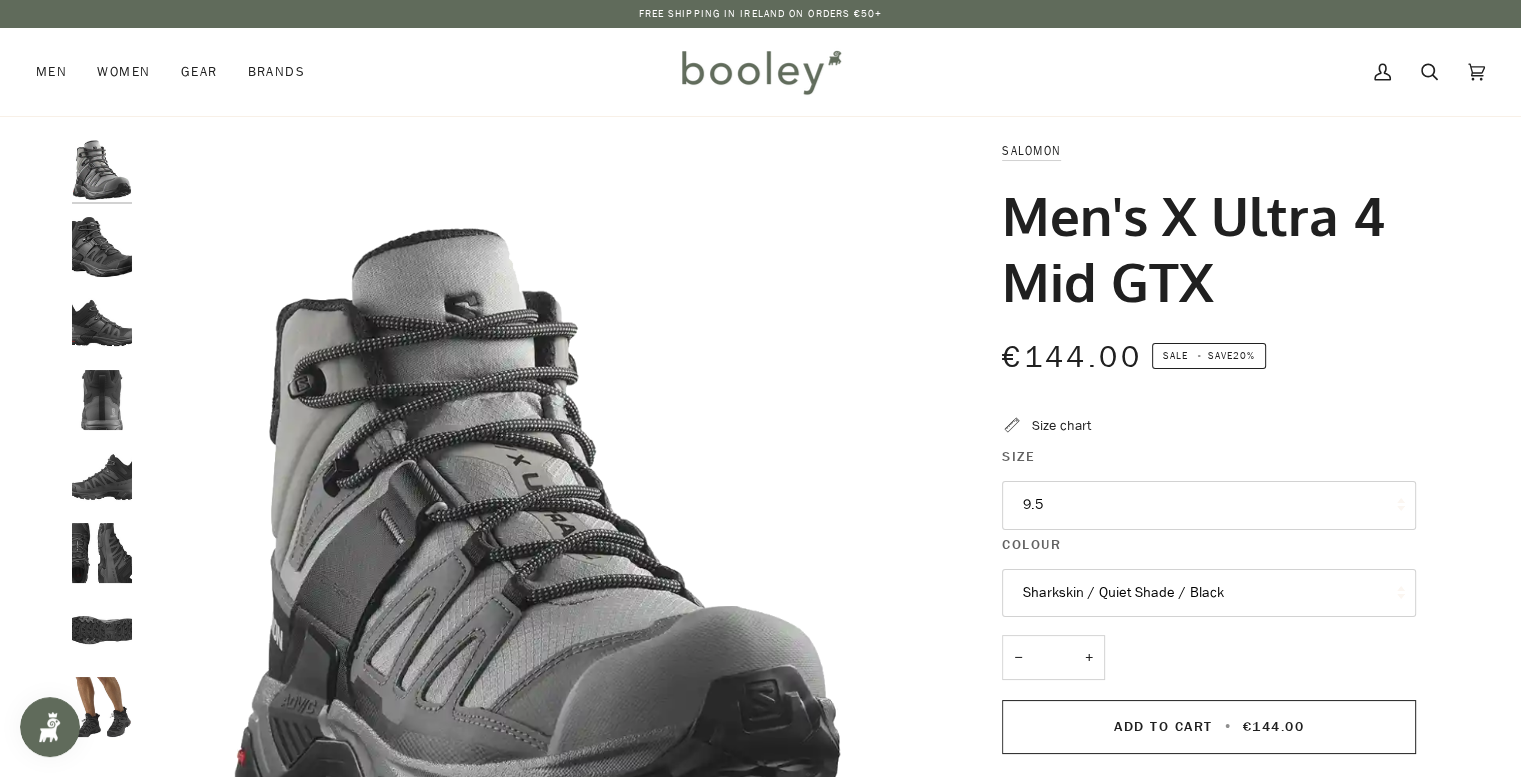 click at bounding box center (102, 553) 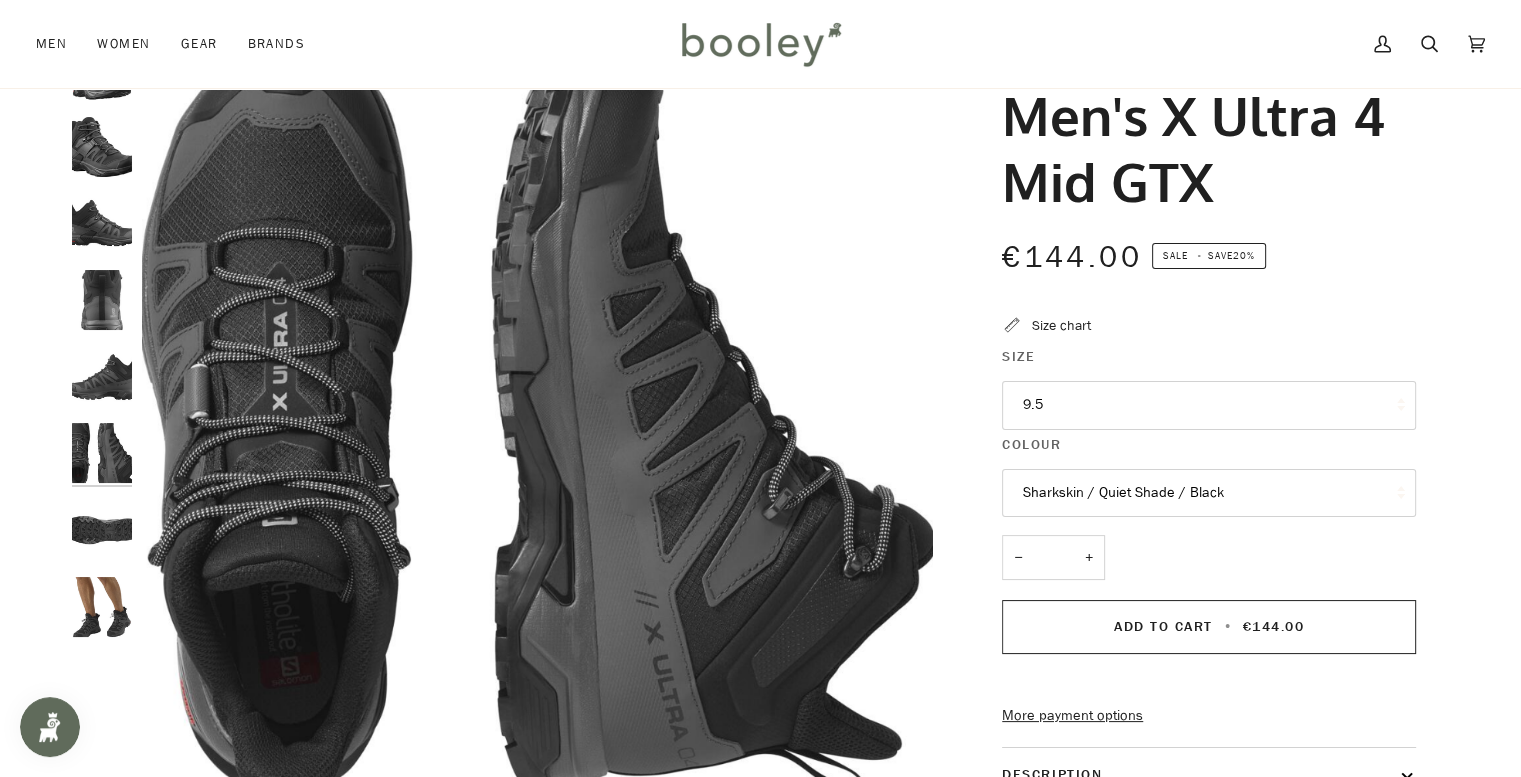 scroll, scrollTop: 0, scrollLeft: 0, axis: both 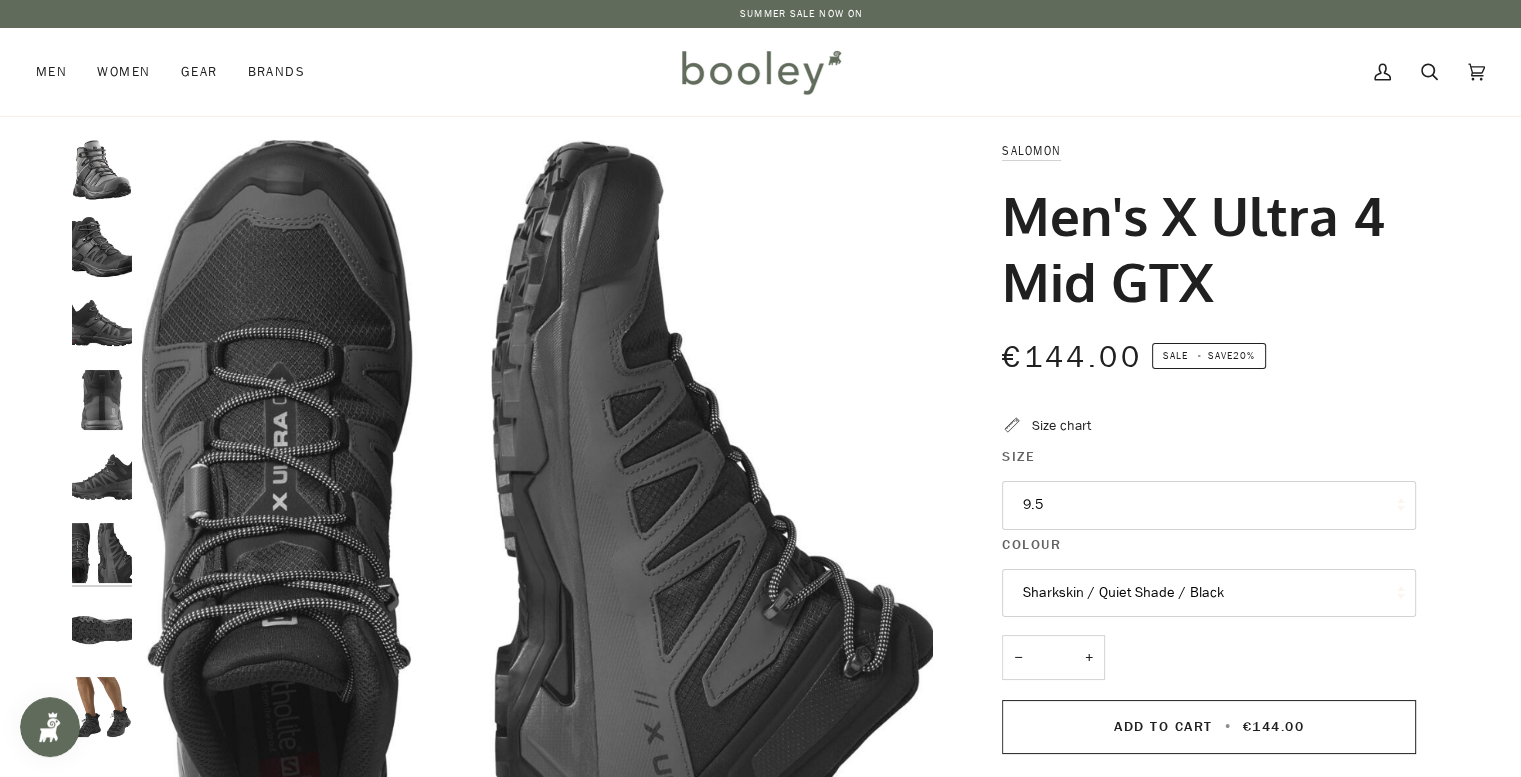 click on "9.5" at bounding box center [1209, 505] 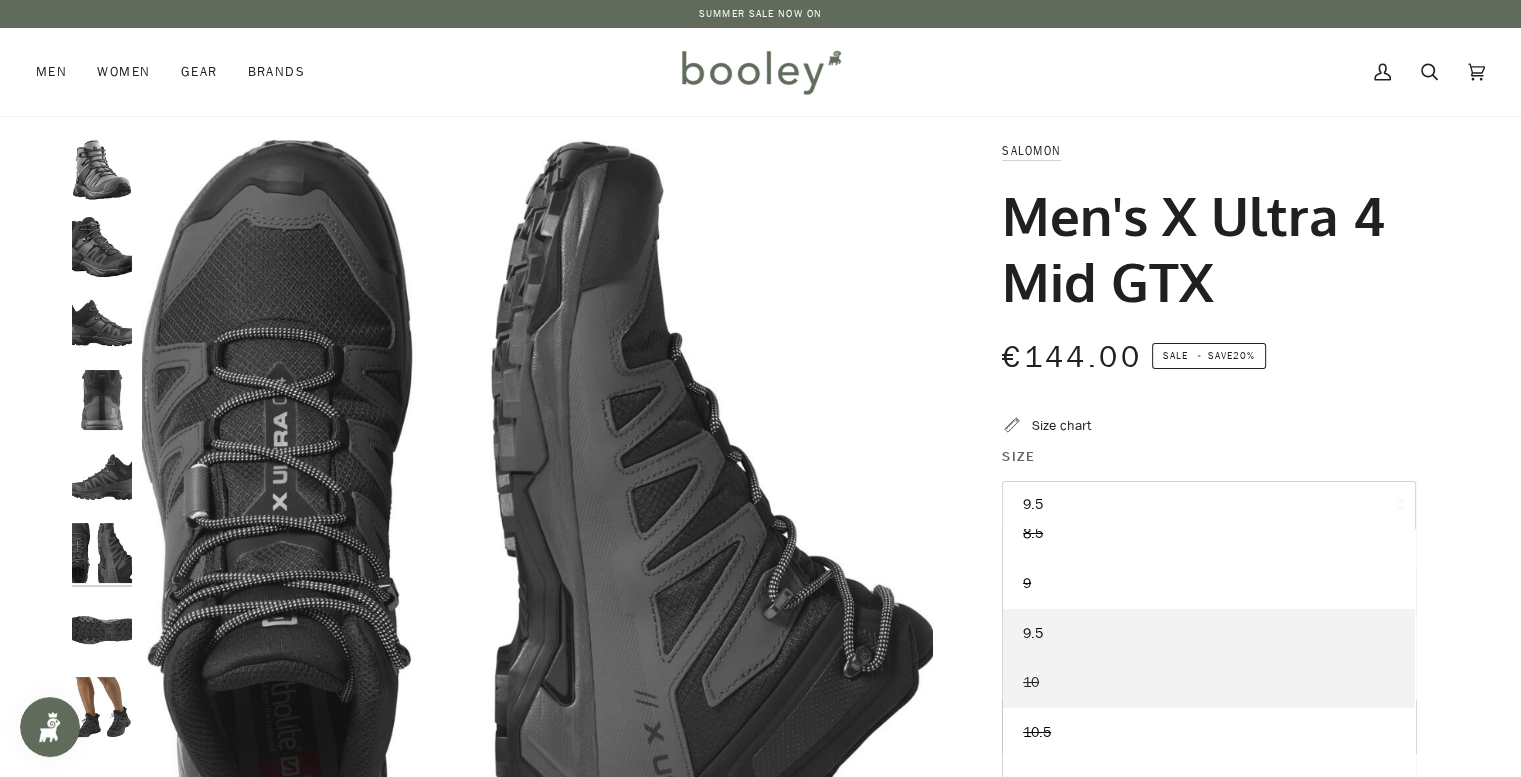 scroll, scrollTop: 100, scrollLeft: 0, axis: vertical 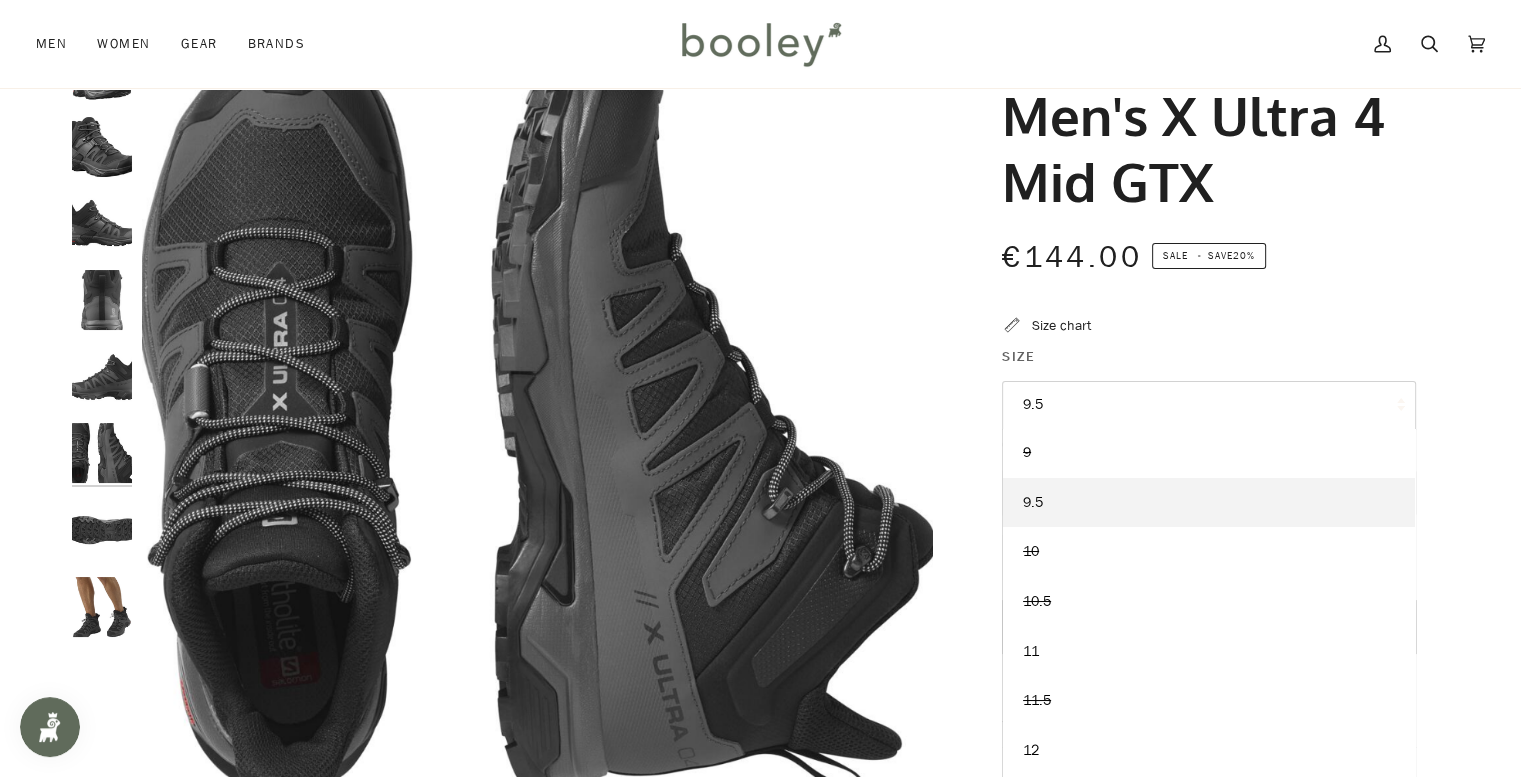 click at bounding box center (102, 530) 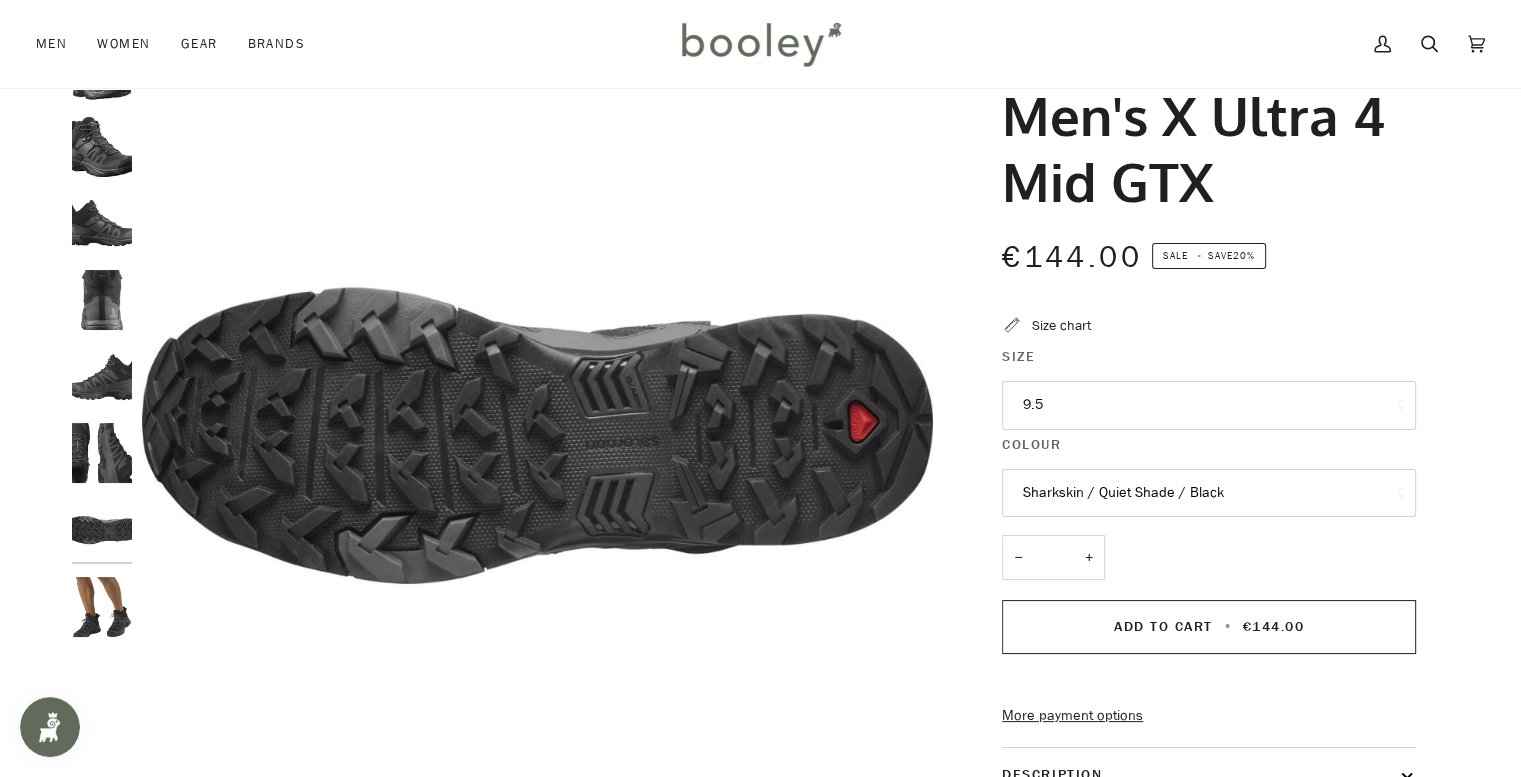 click at bounding box center [102, 607] 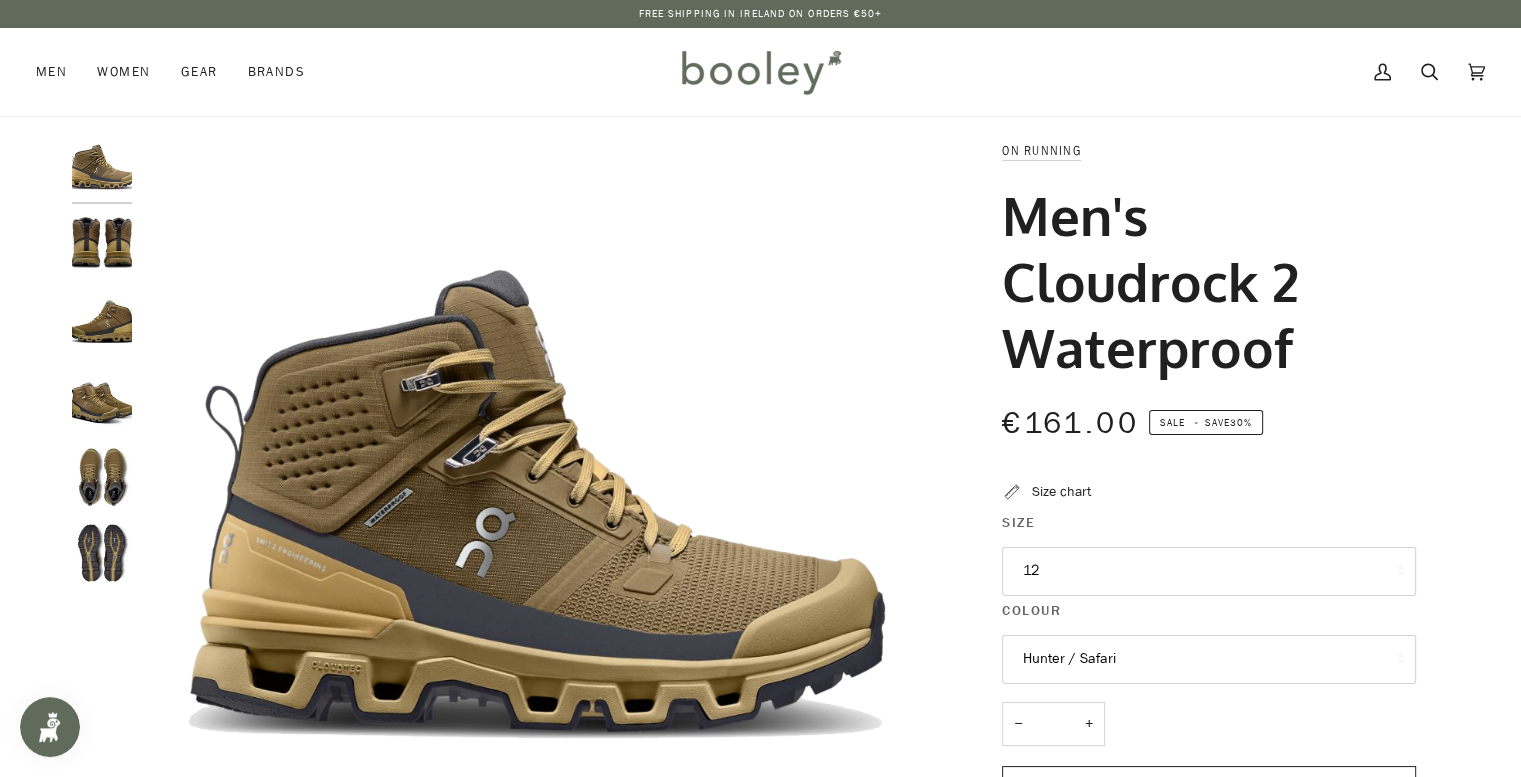 scroll, scrollTop: 0, scrollLeft: 0, axis: both 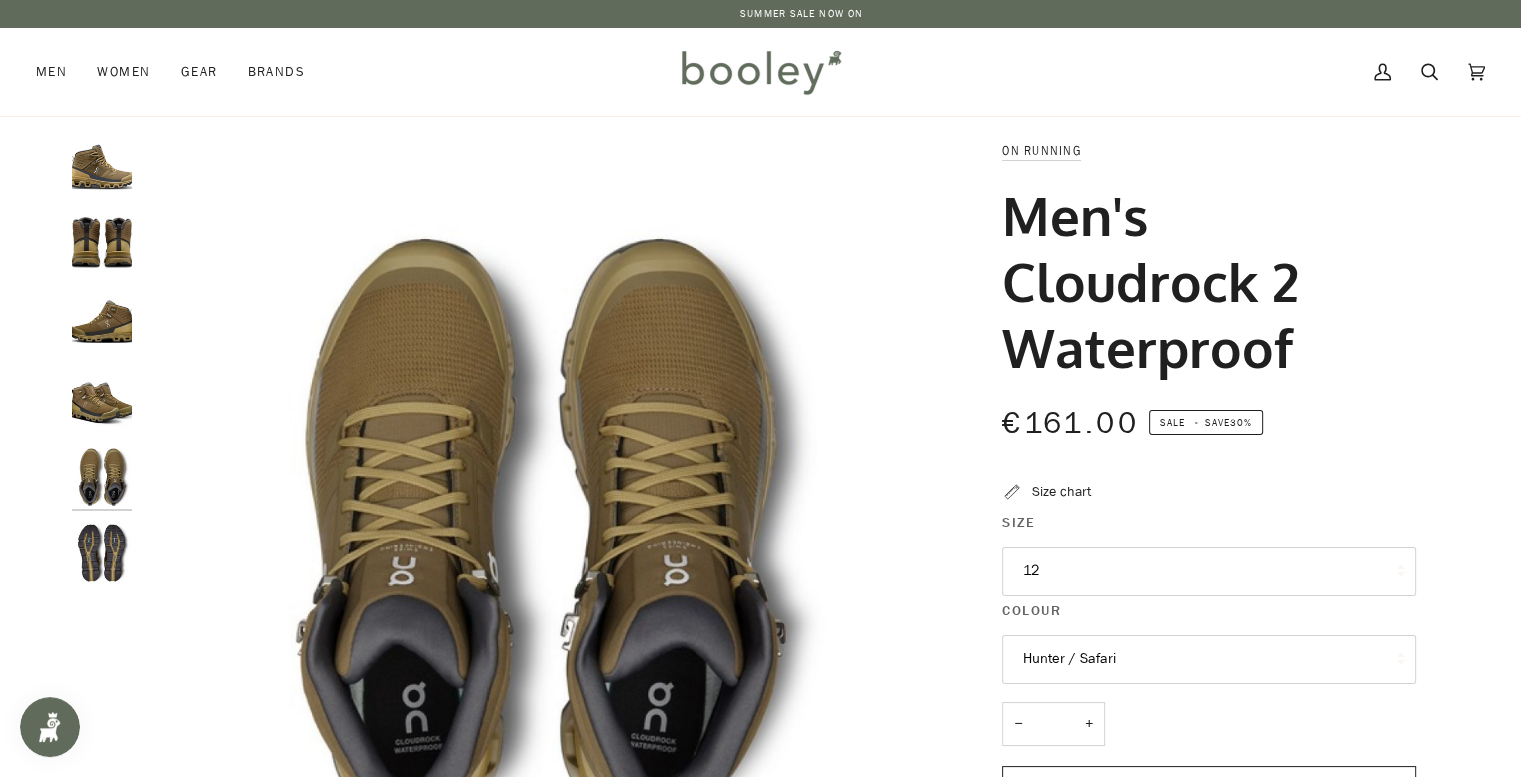 click at bounding box center (102, 170) 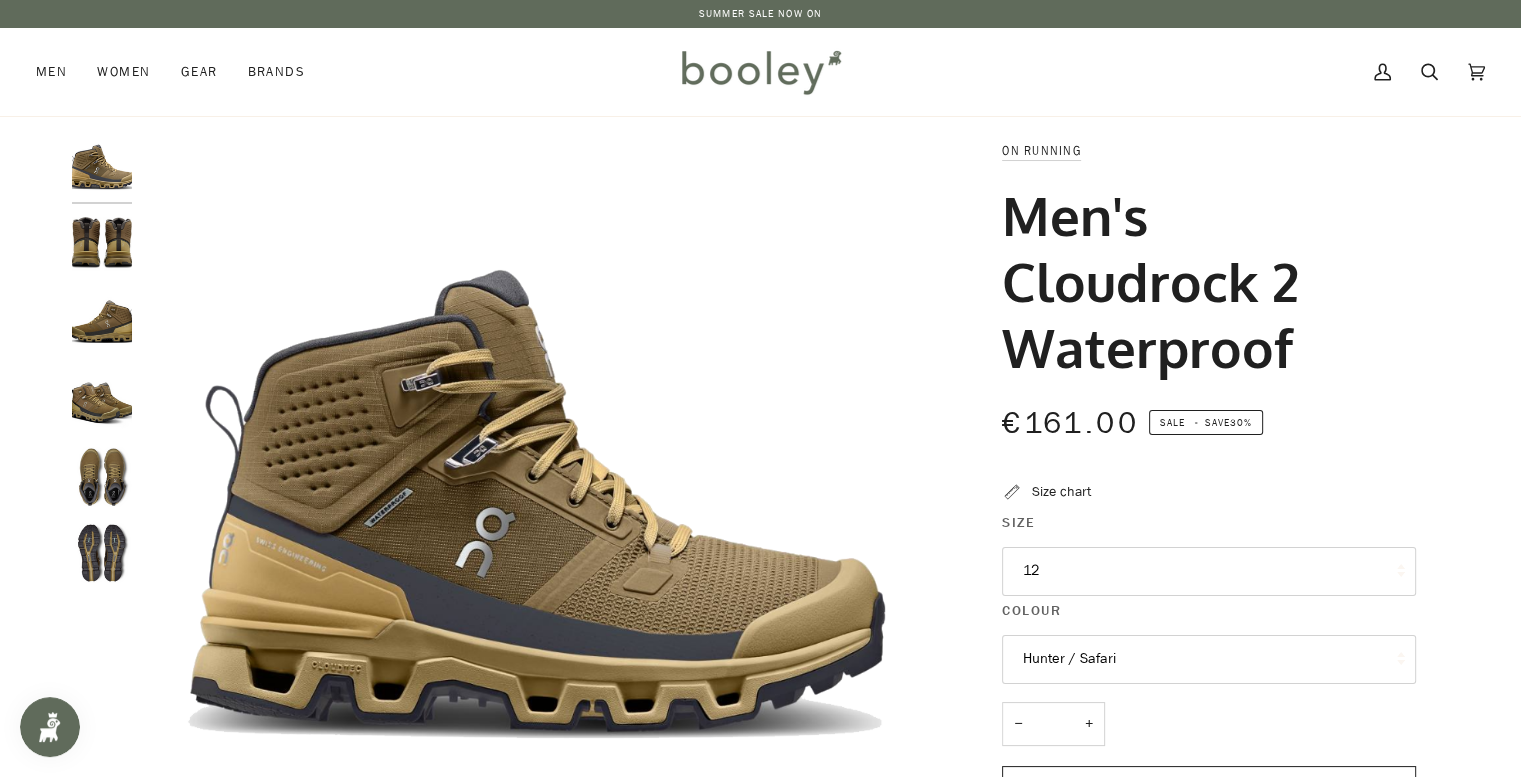 click at bounding box center (102, 247) 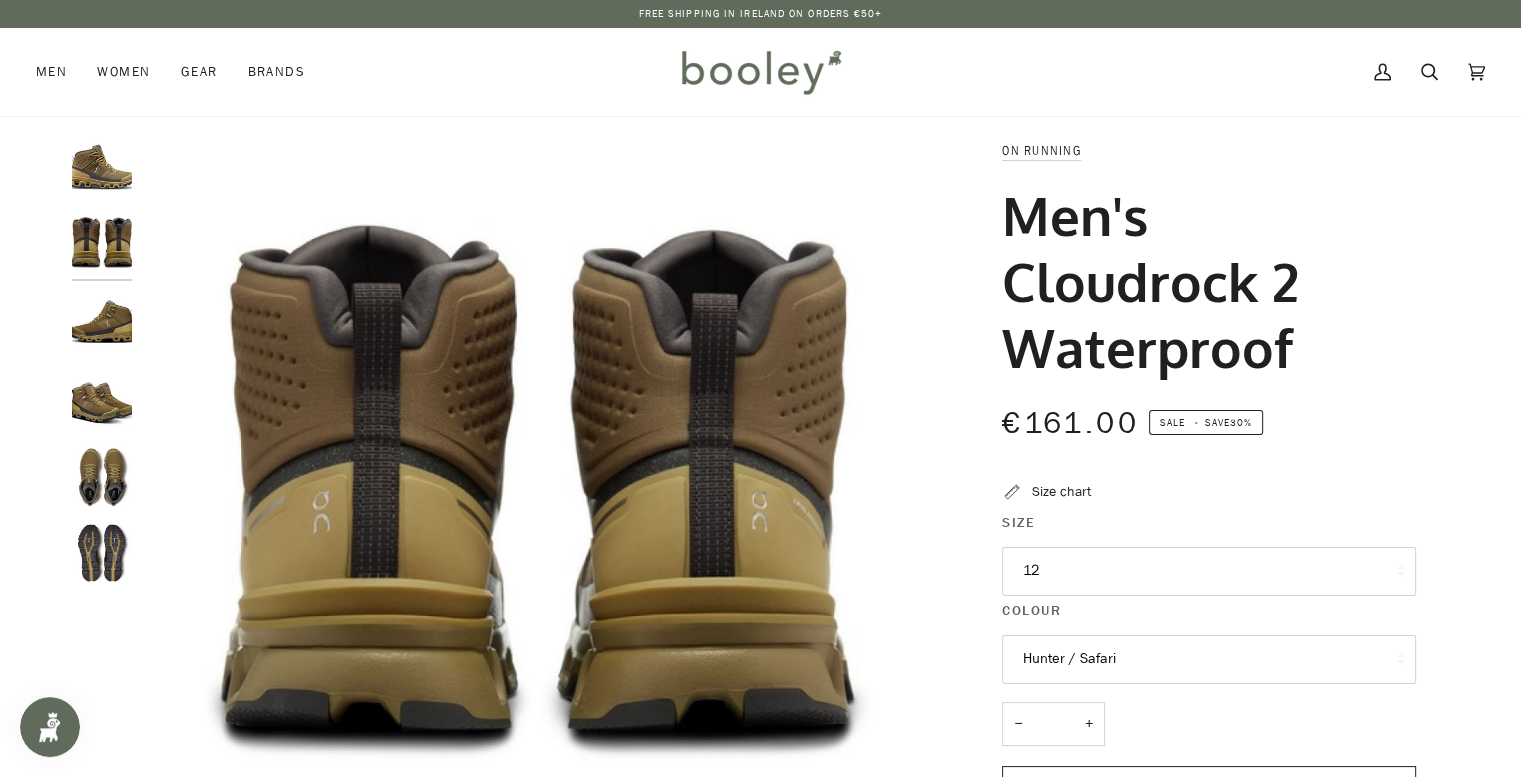 click at bounding box center [102, 323] 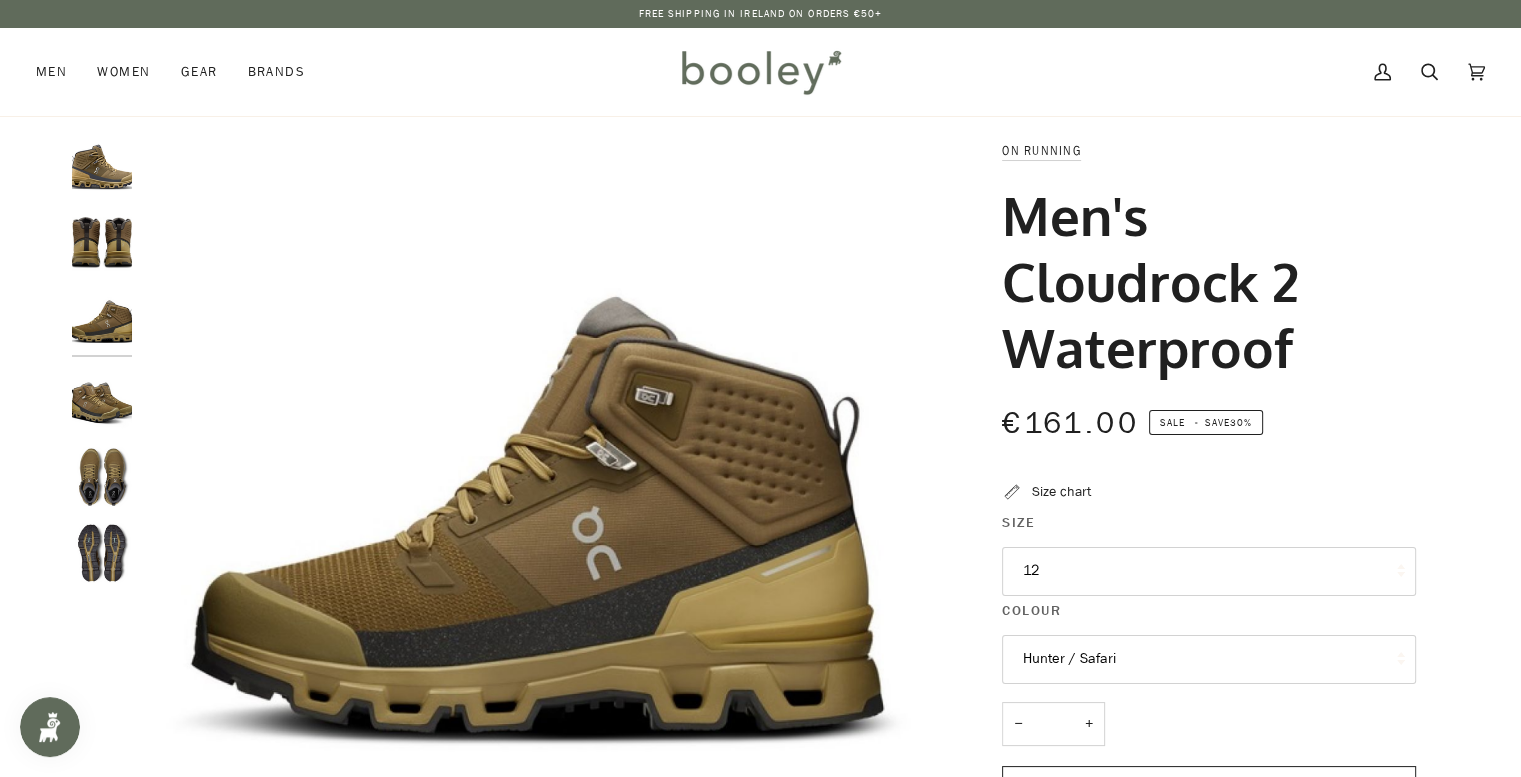 click at bounding box center [102, 400] 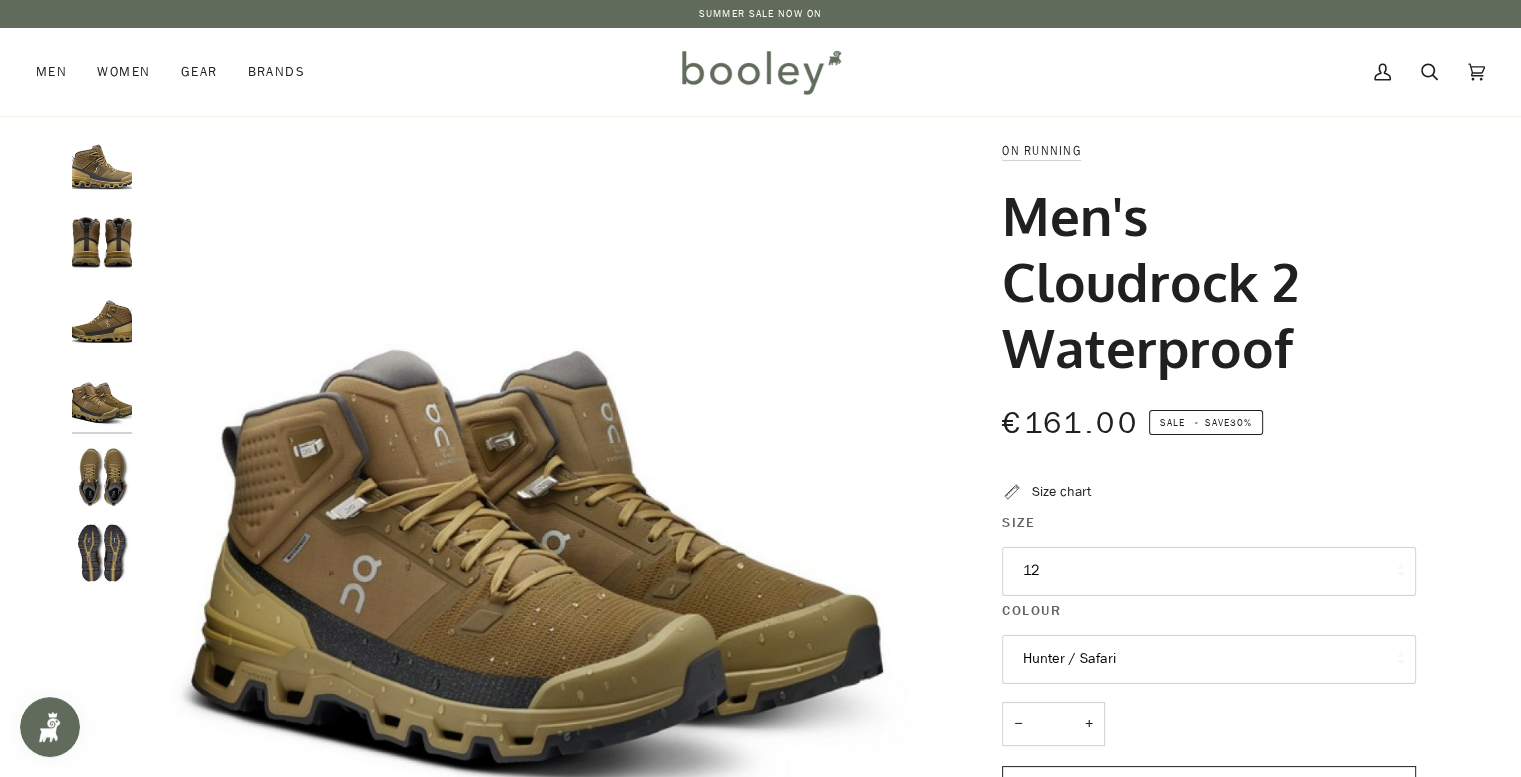 click at bounding box center (102, 477) 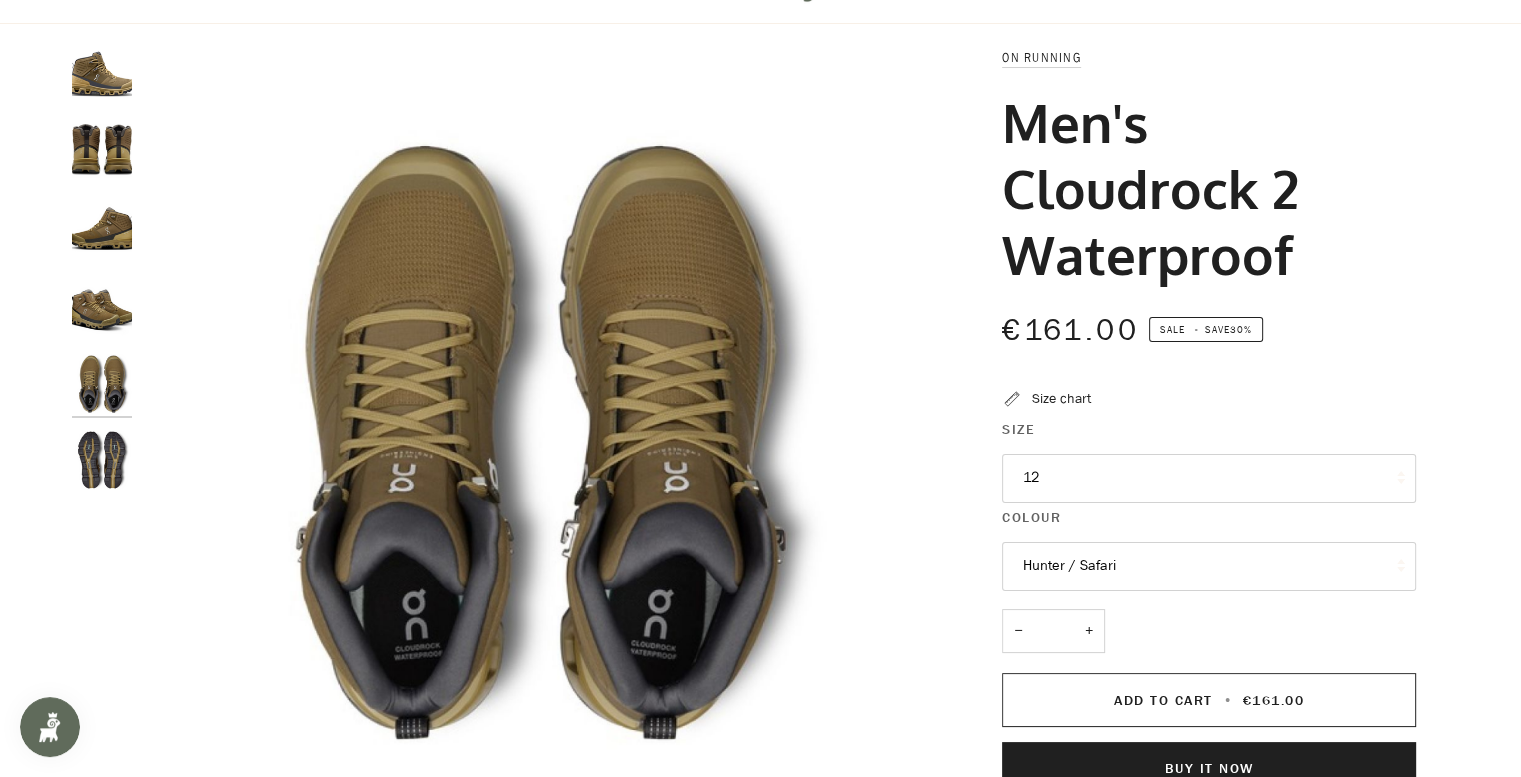 scroll, scrollTop: 100, scrollLeft: 0, axis: vertical 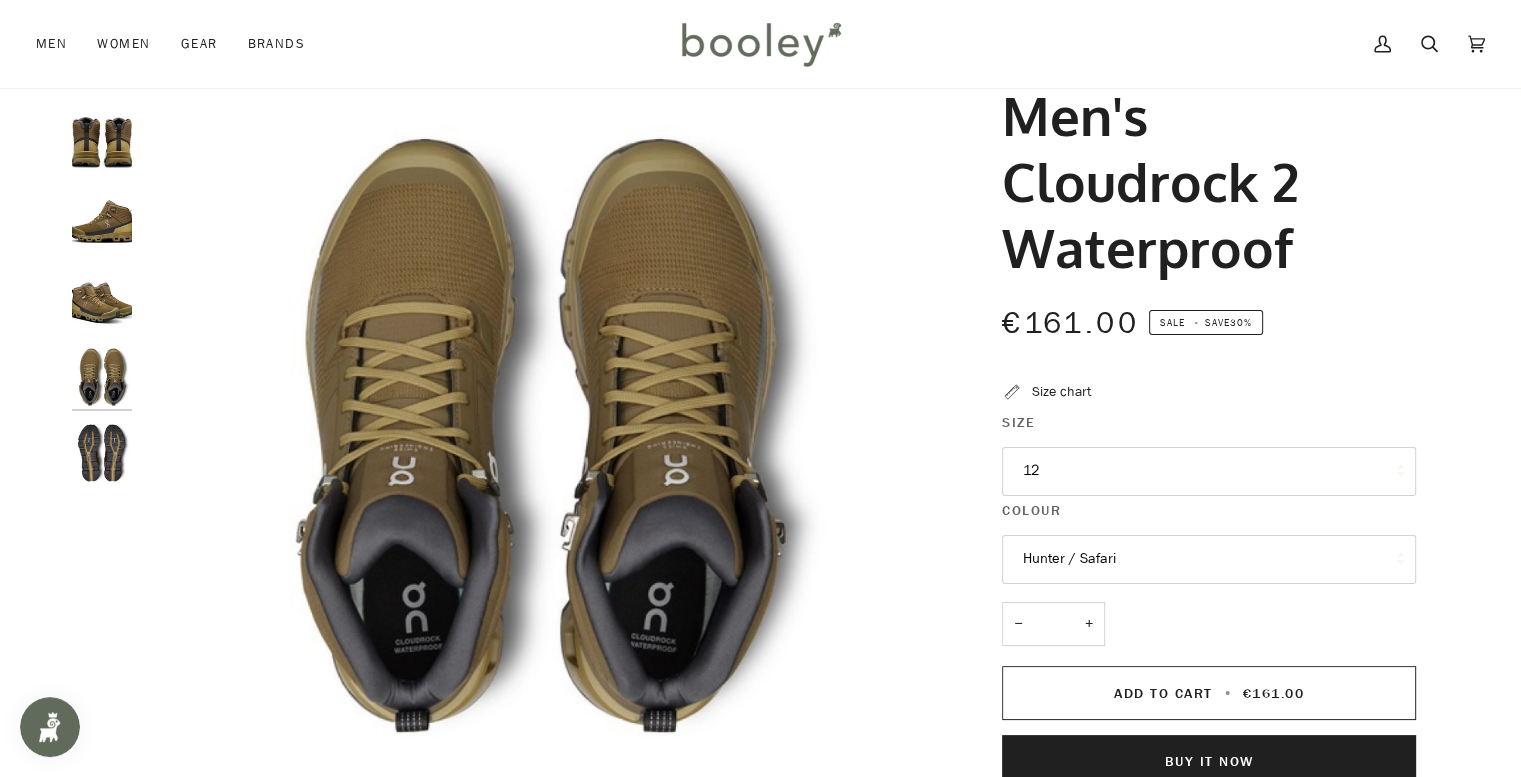 click at bounding box center [102, 453] 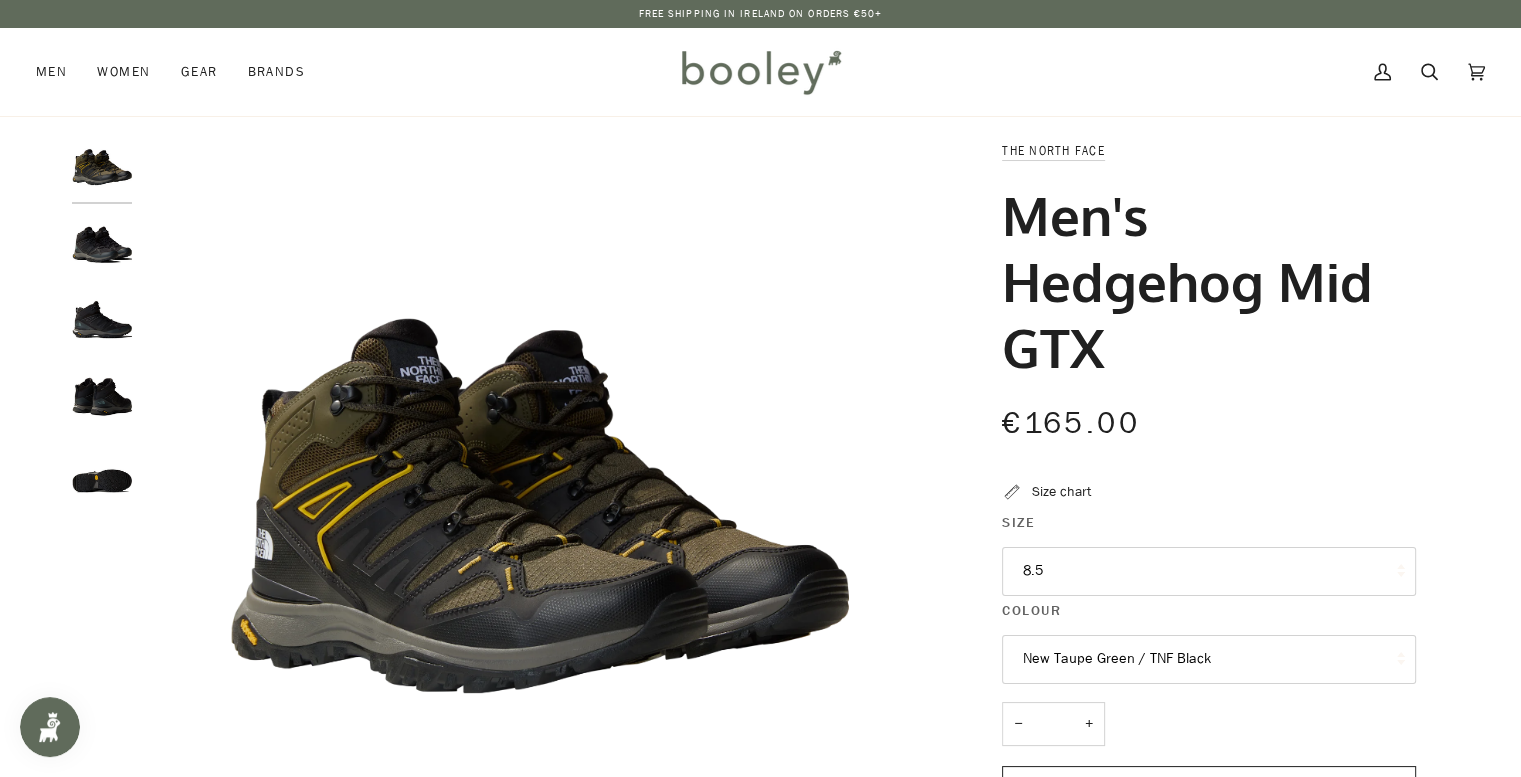 scroll, scrollTop: 0, scrollLeft: 0, axis: both 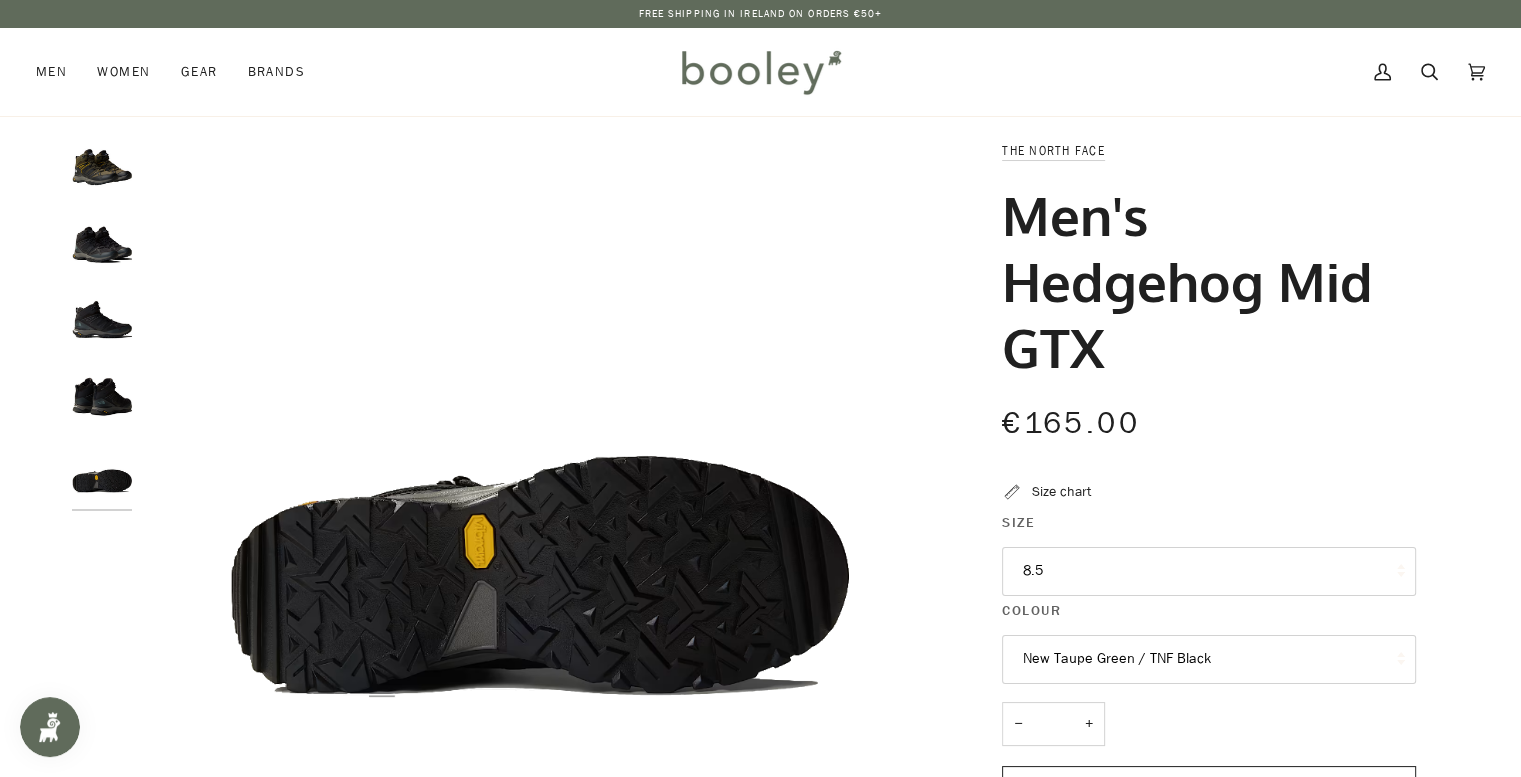 click at bounding box center (102, 400) 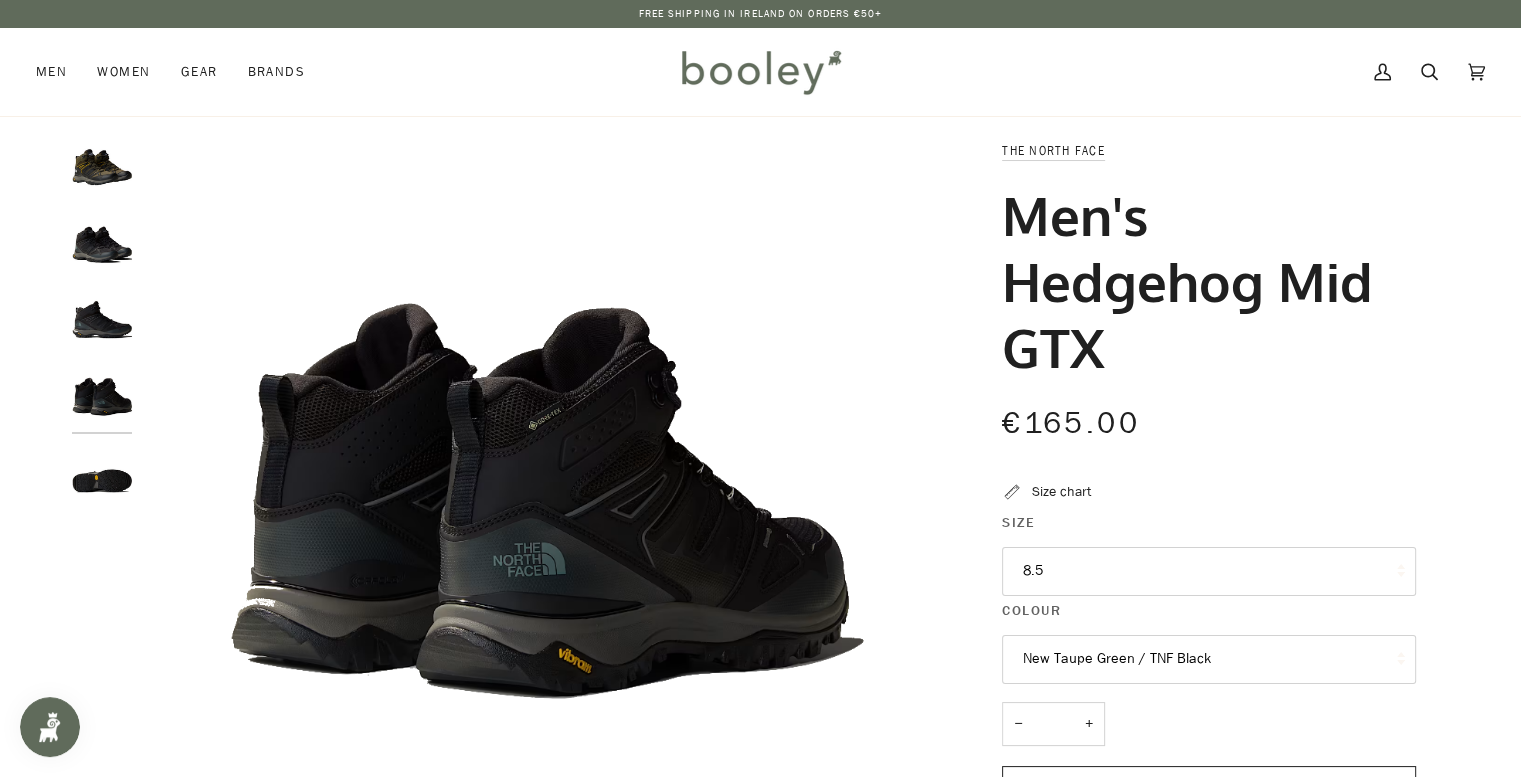 click at bounding box center (102, 323) 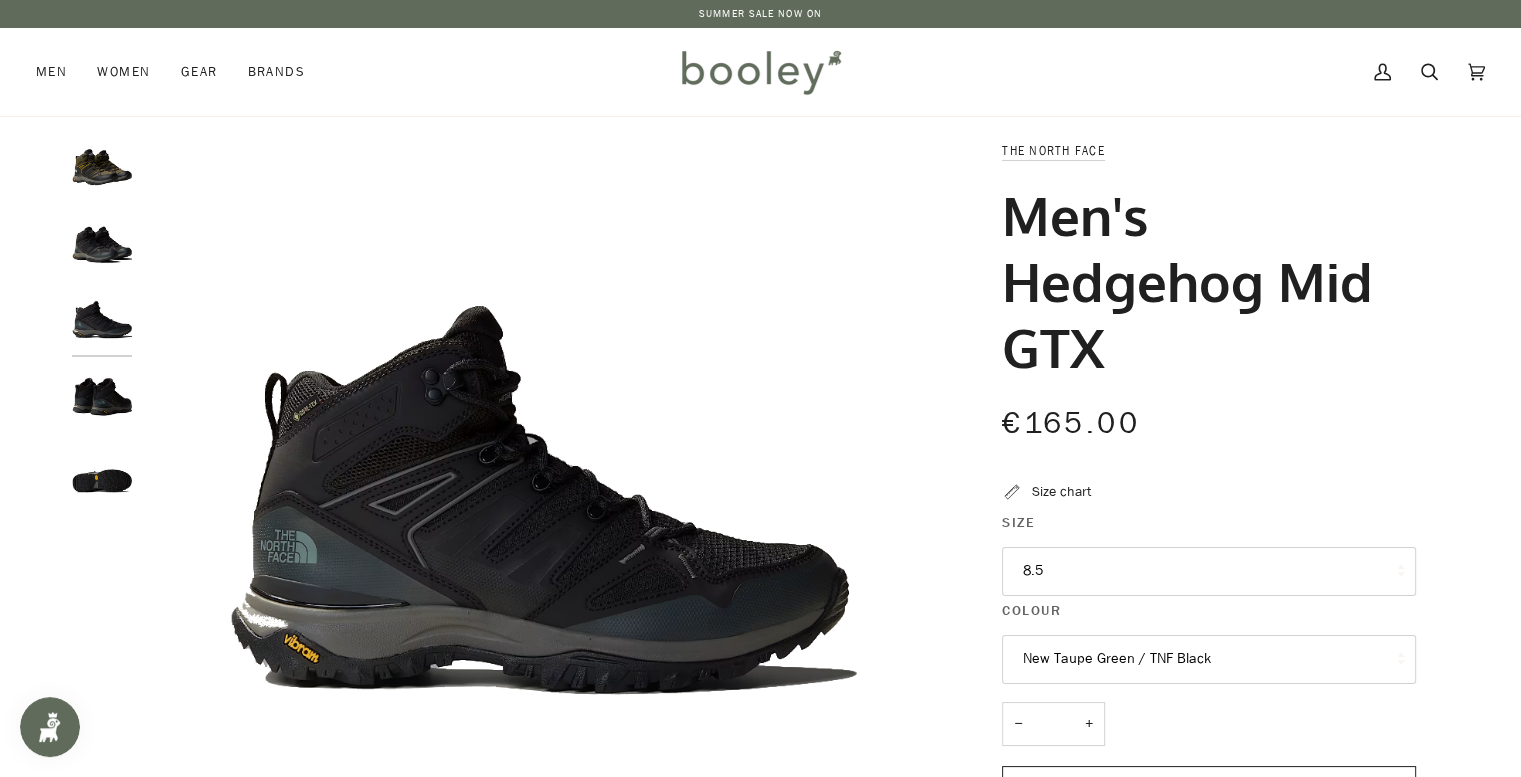 click at bounding box center [102, 247] 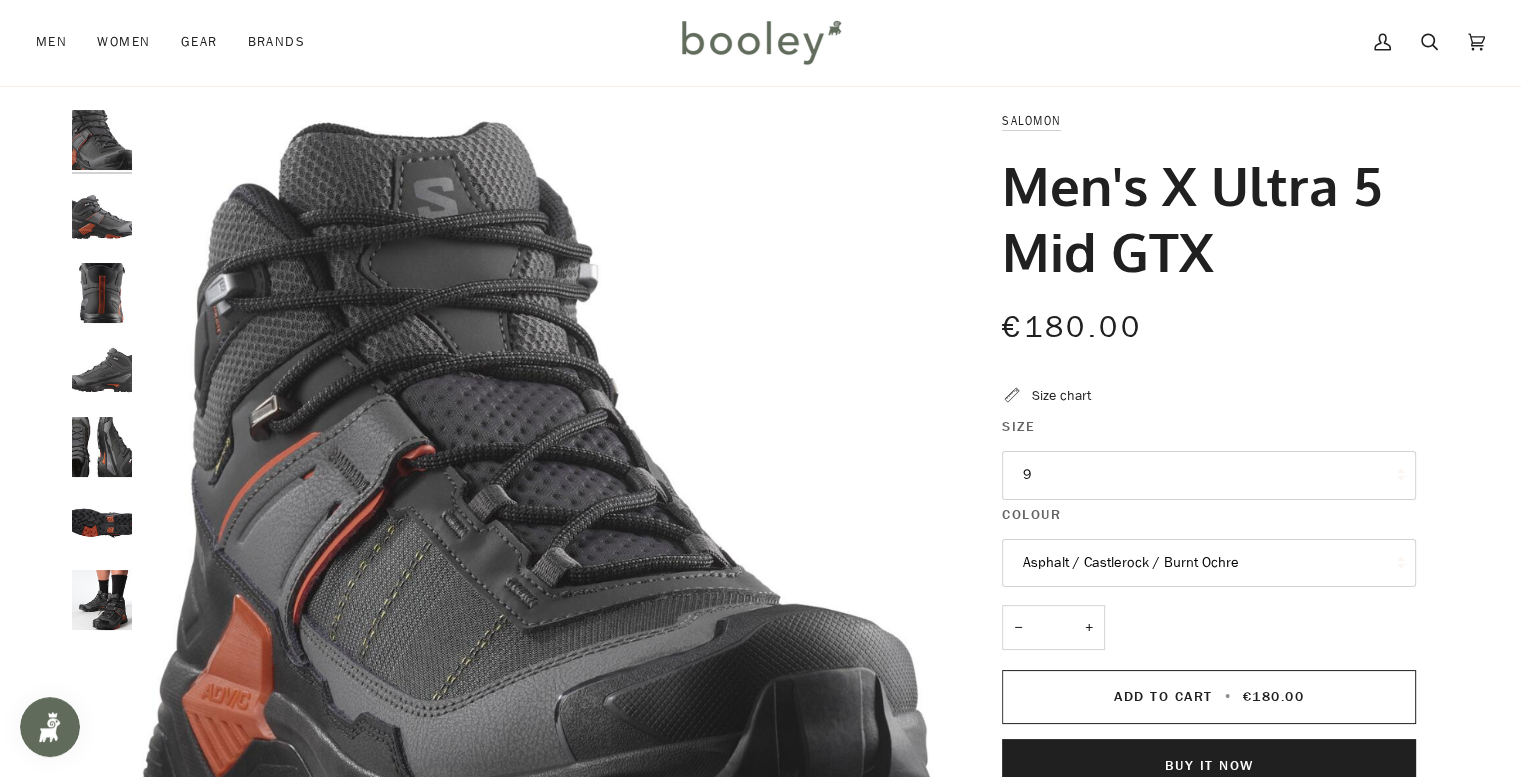 scroll, scrollTop: 0, scrollLeft: 0, axis: both 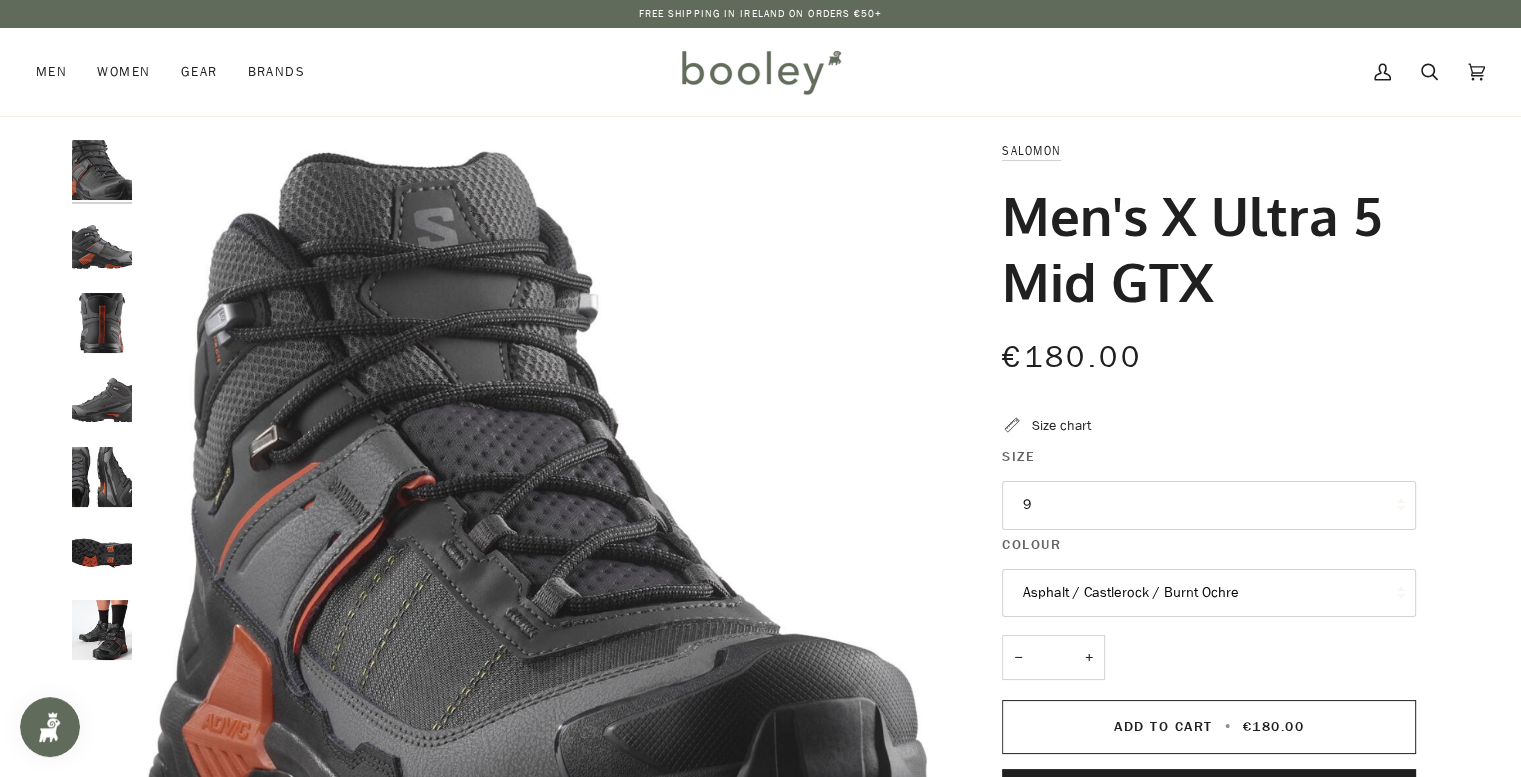 click at bounding box center [102, 477] 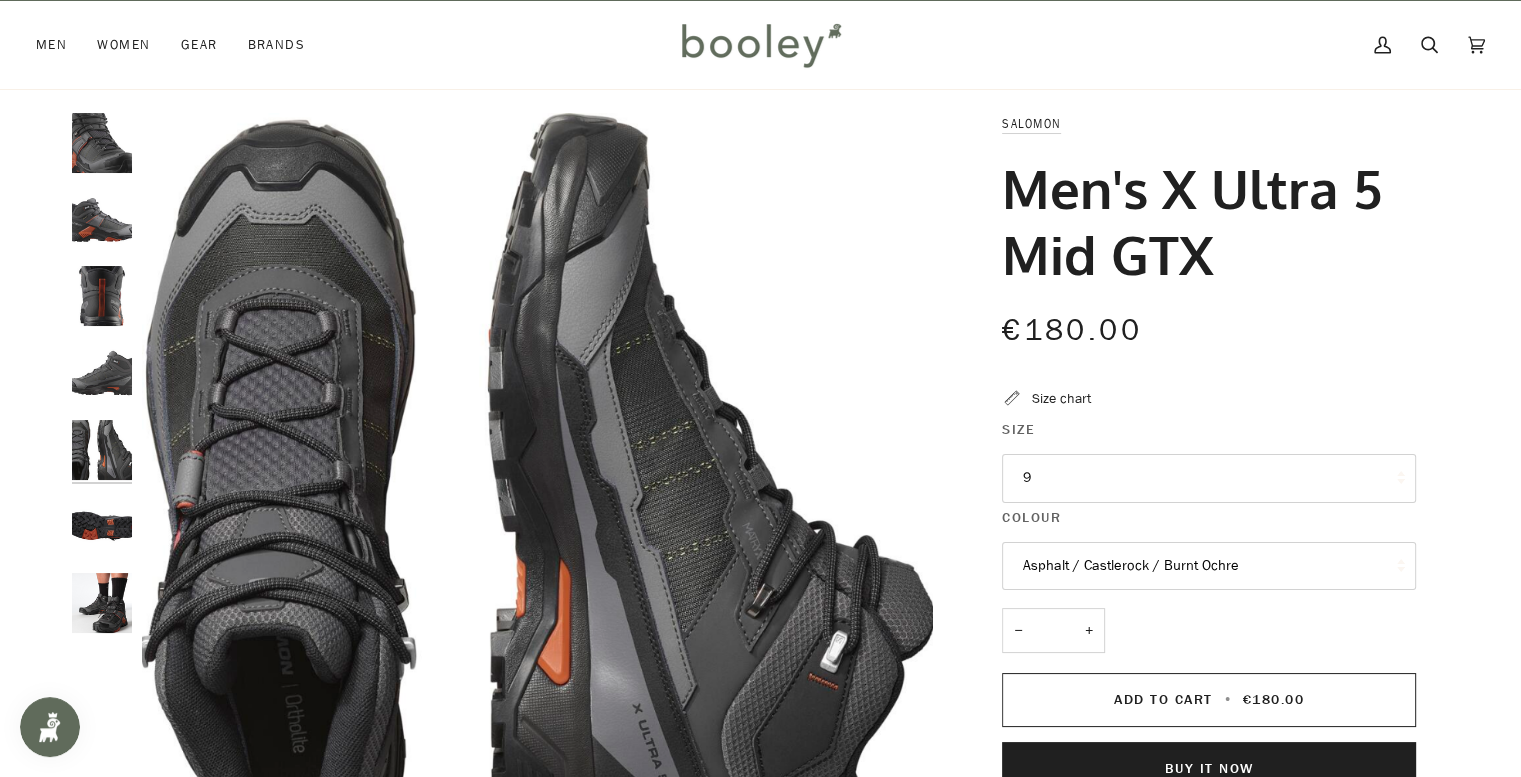 scroll, scrollTop: 0, scrollLeft: 0, axis: both 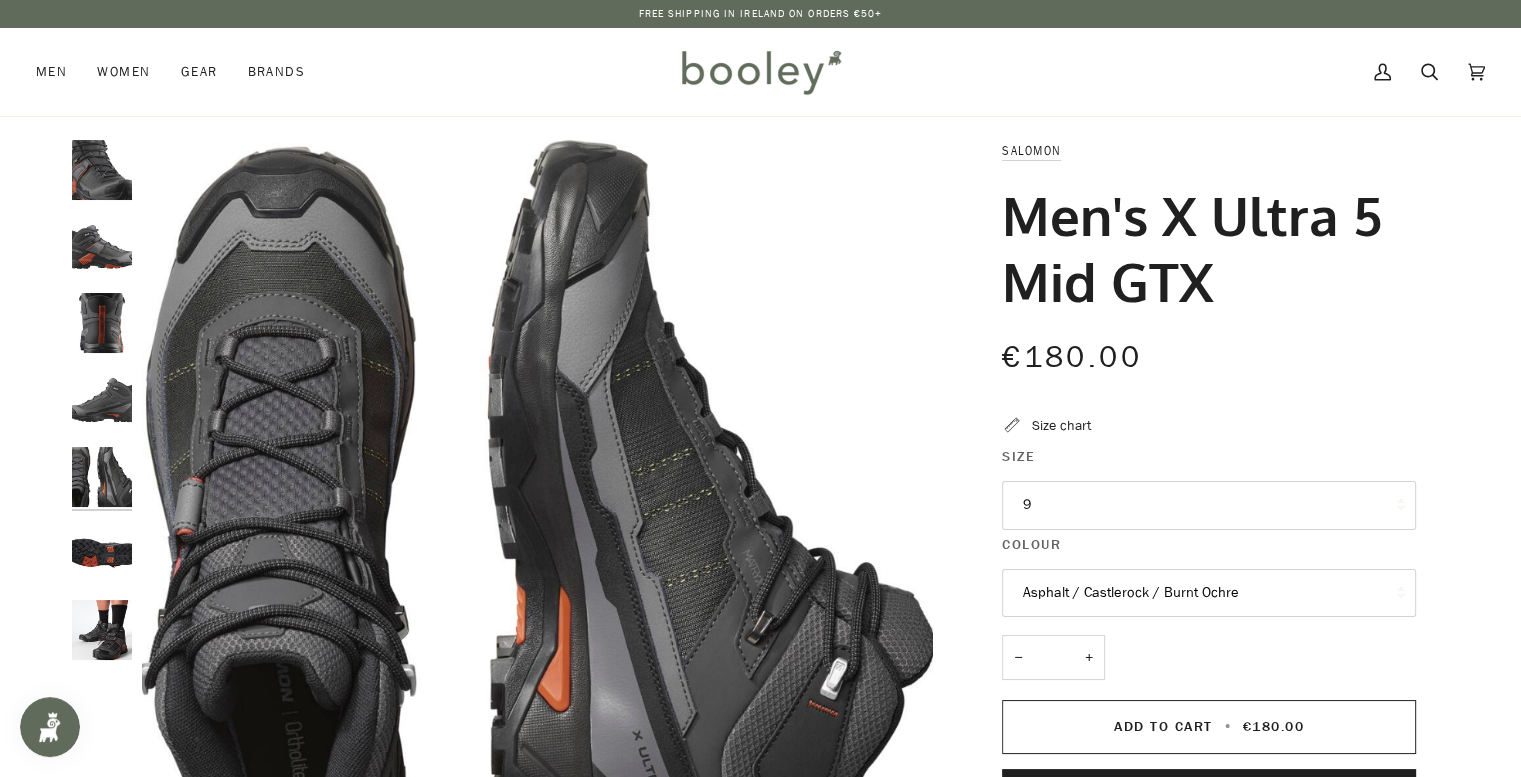 click at bounding box center [102, 247] 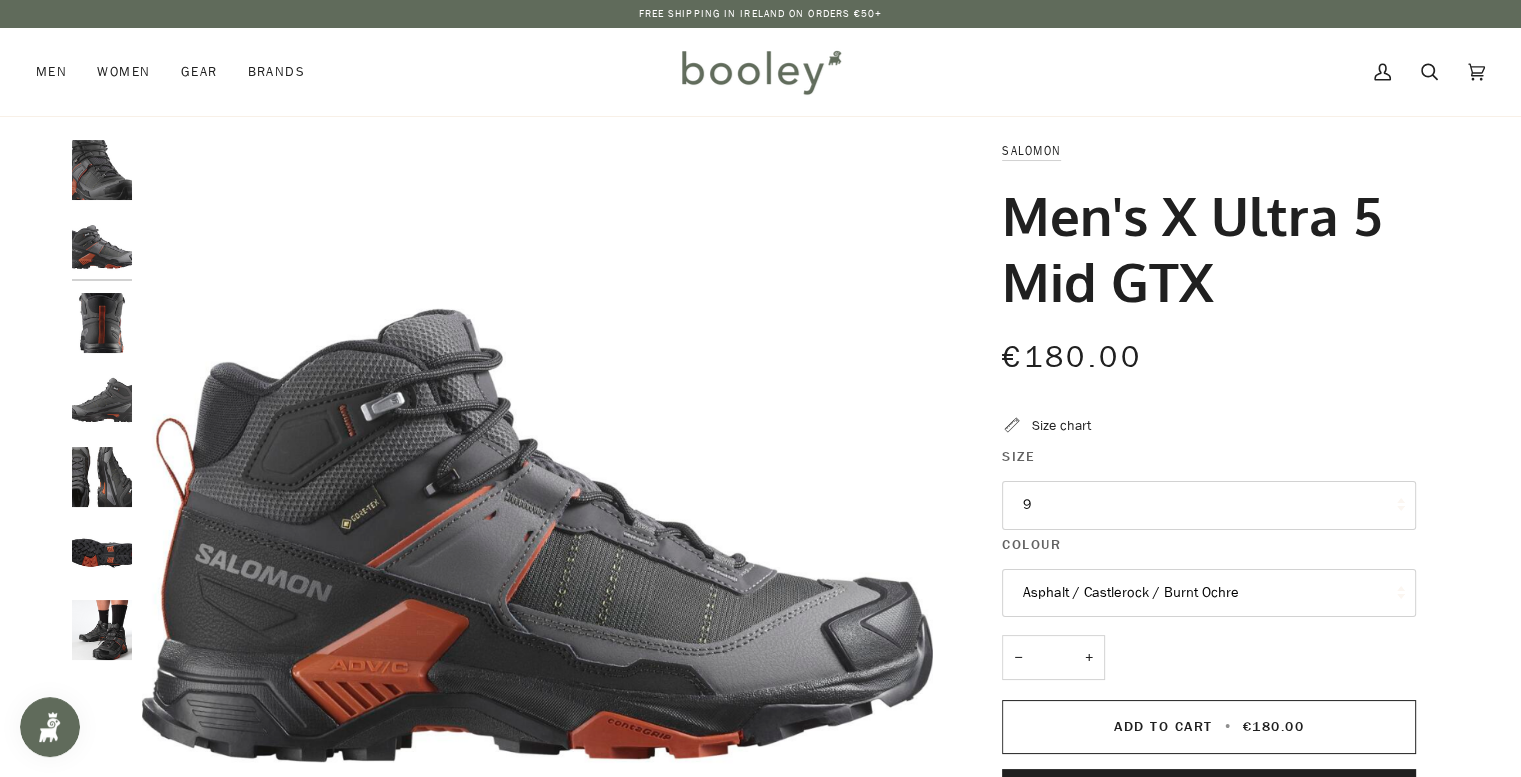 click at bounding box center (102, 323) 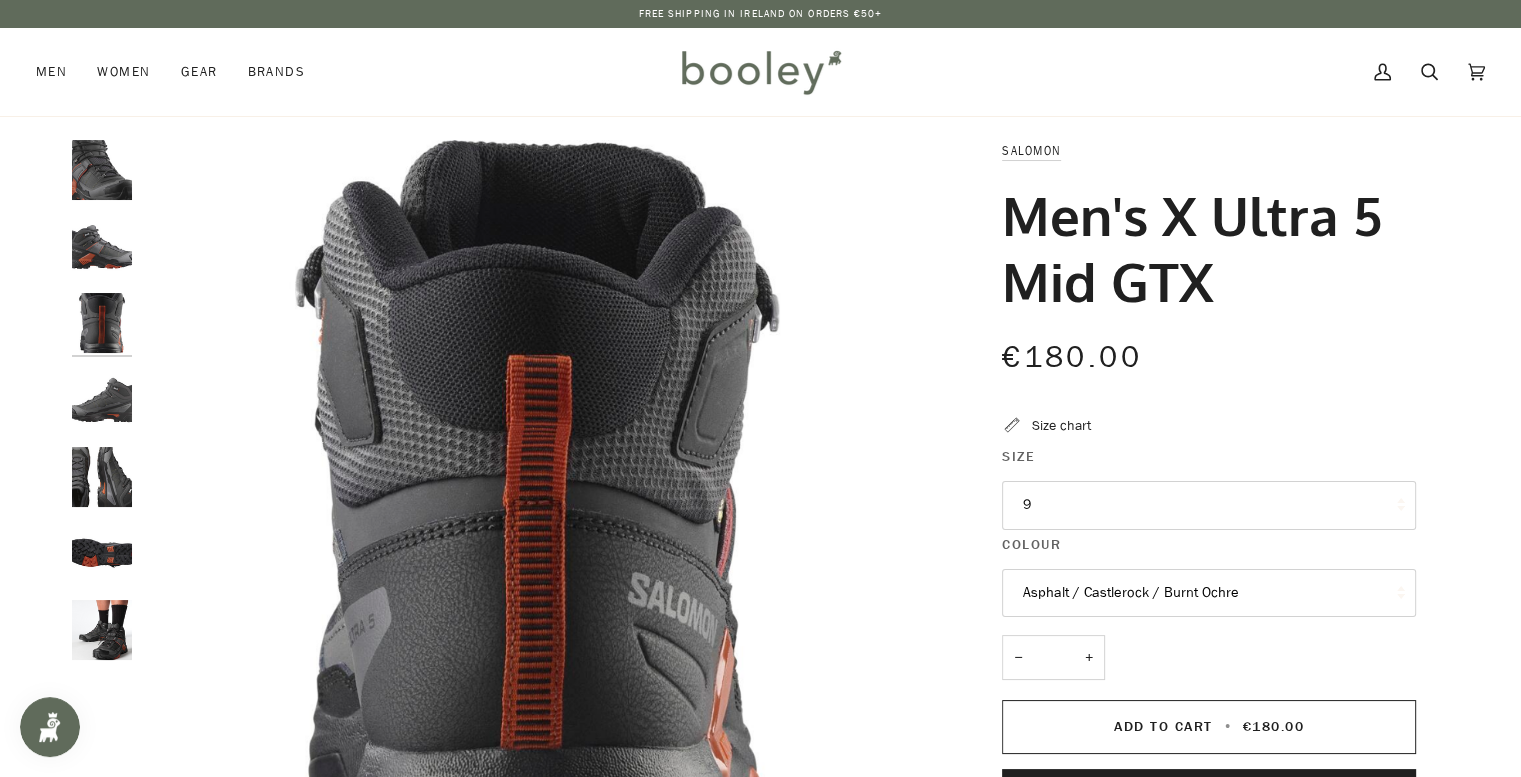 click at bounding box center [102, 400] 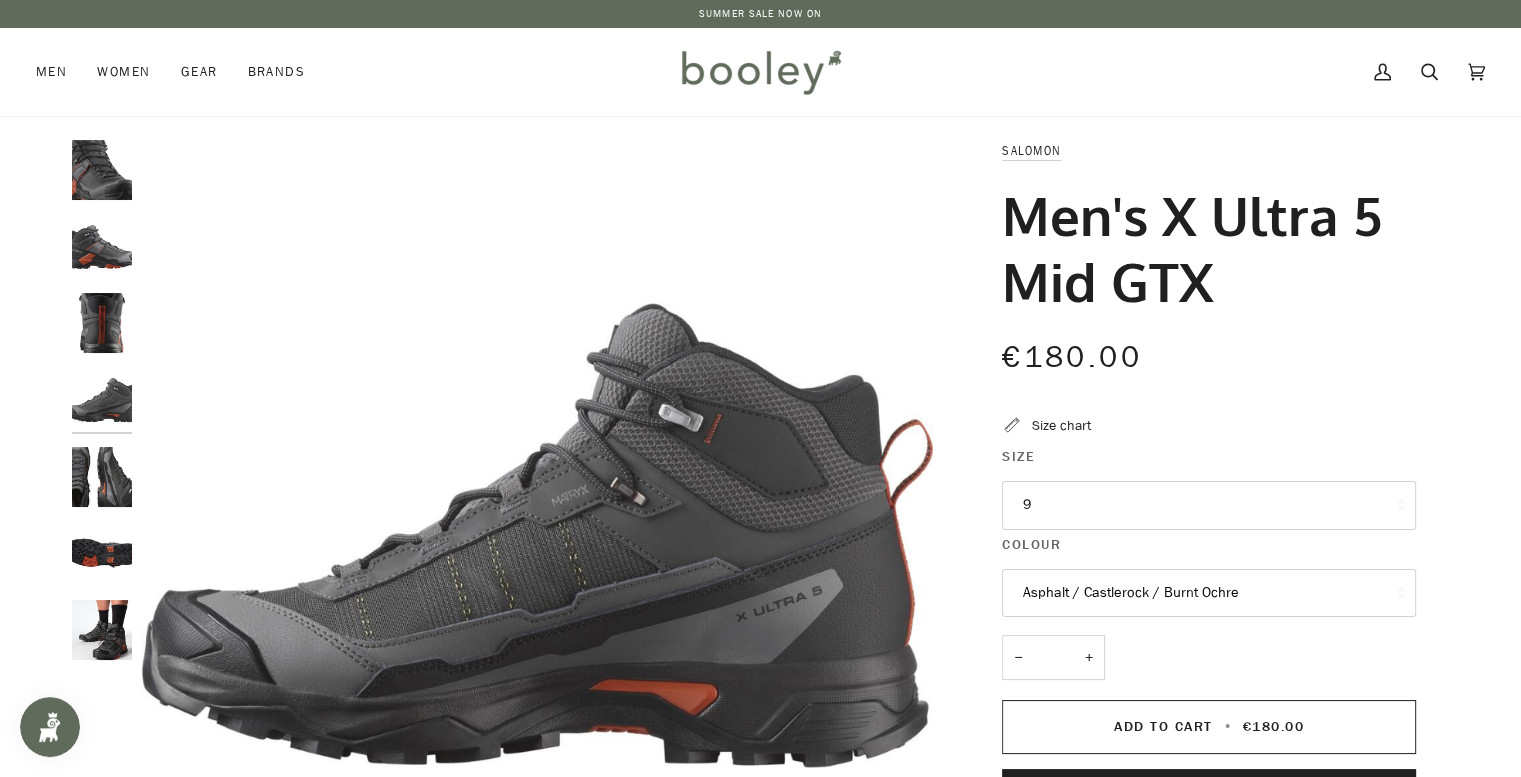 click at bounding box center (102, 477) 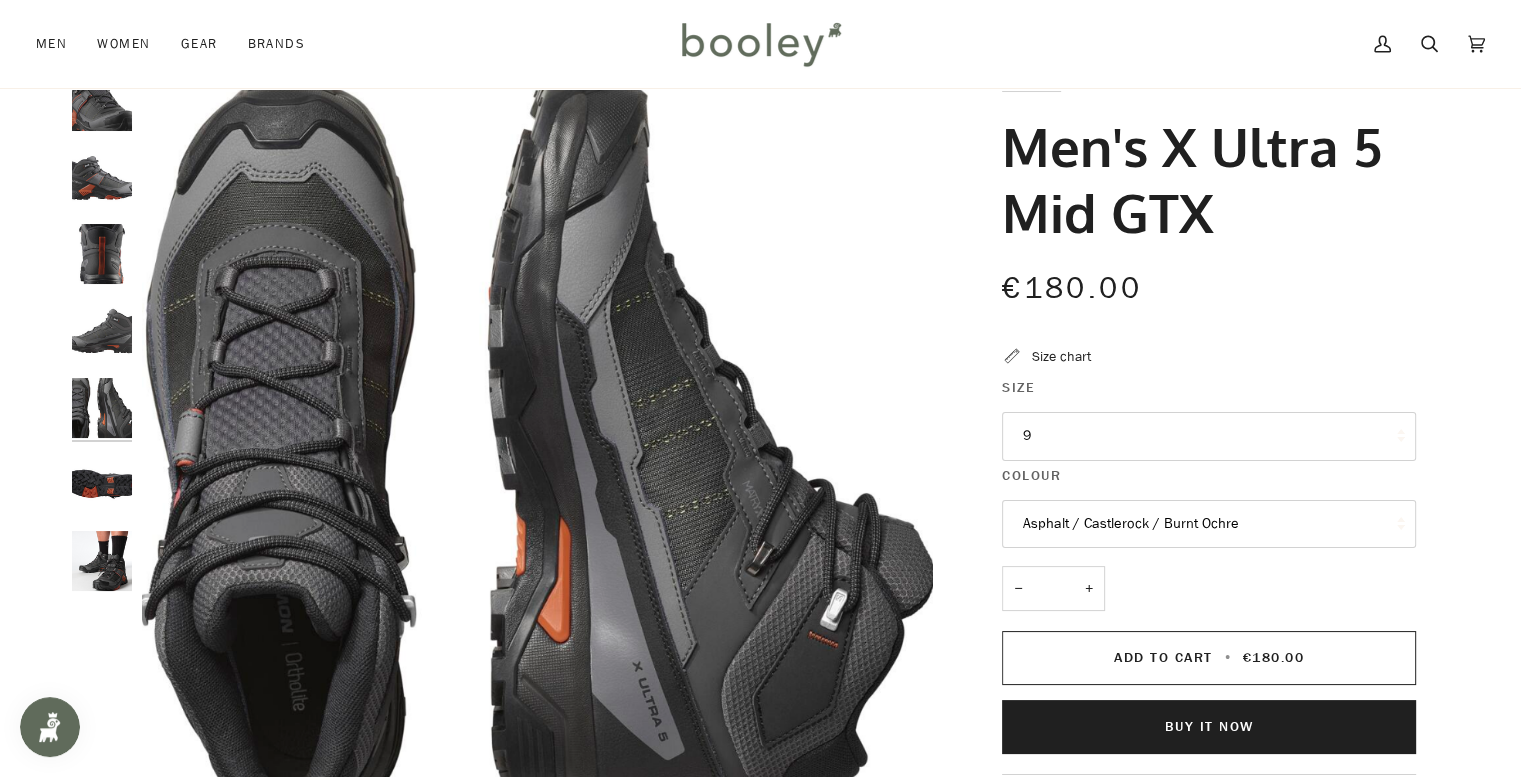 scroll, scrollTop: 100, scrollLeft: 0, axis: vertical 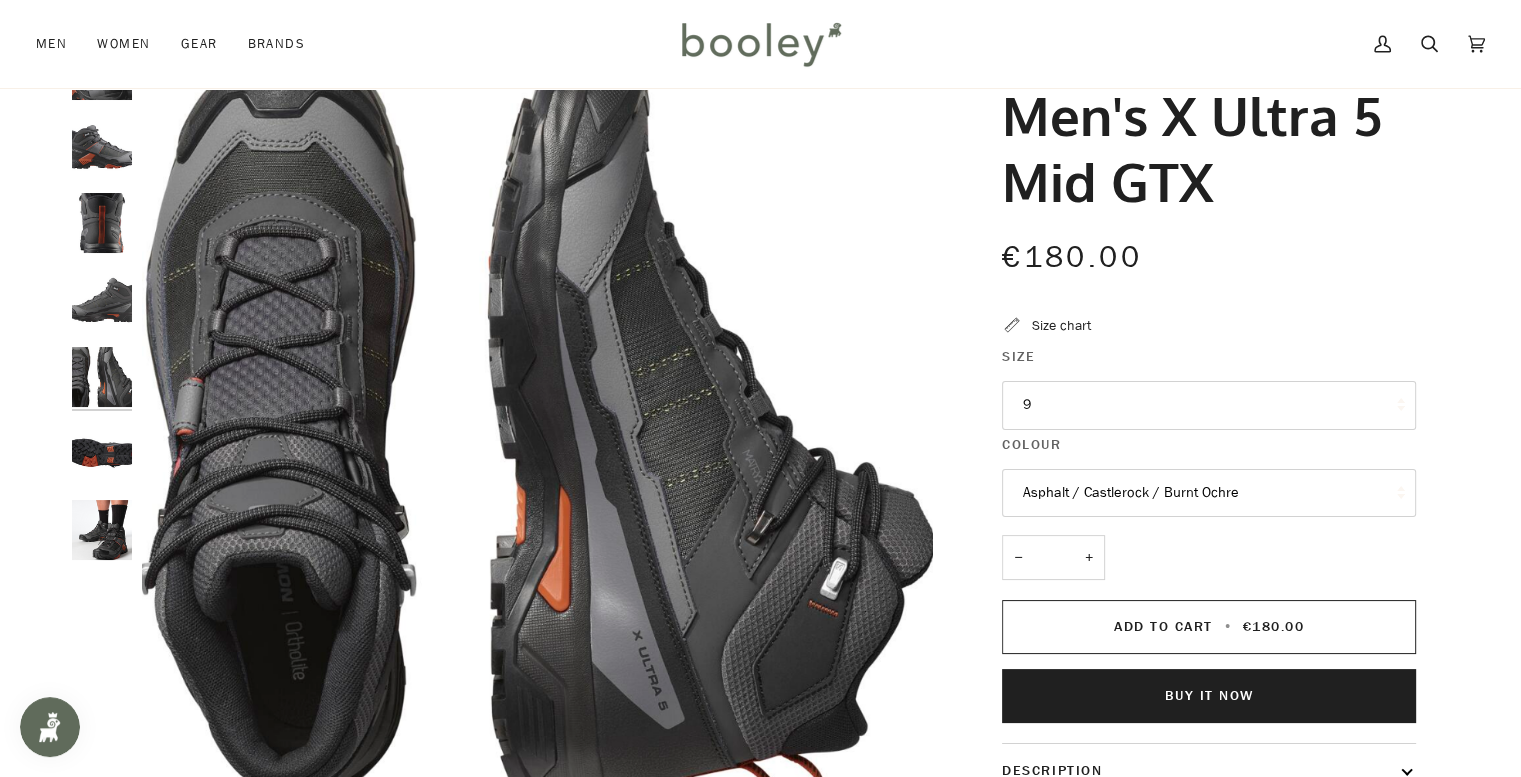 click at bounding box center (102, 453) 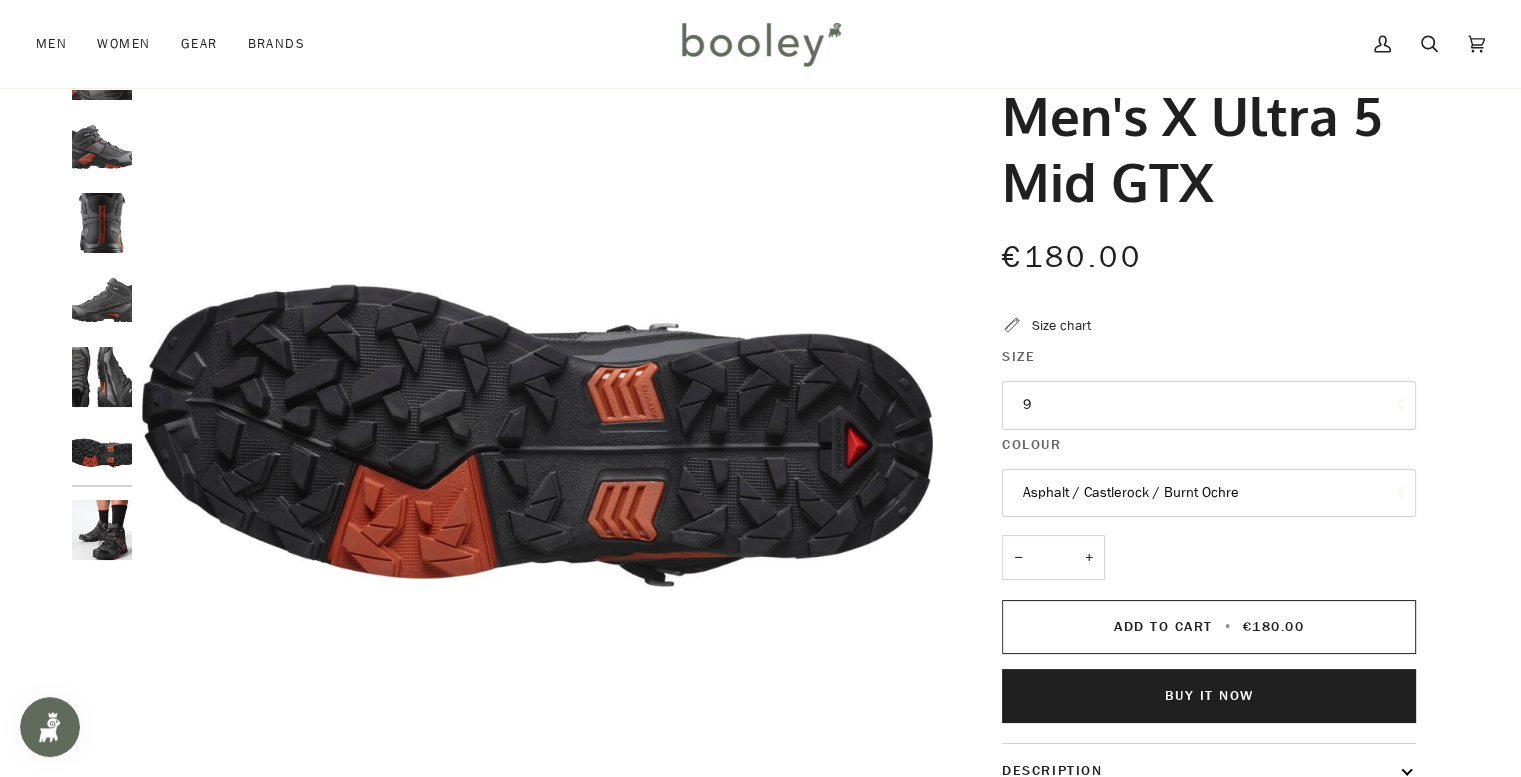 click at bounding box center [102, 530] 